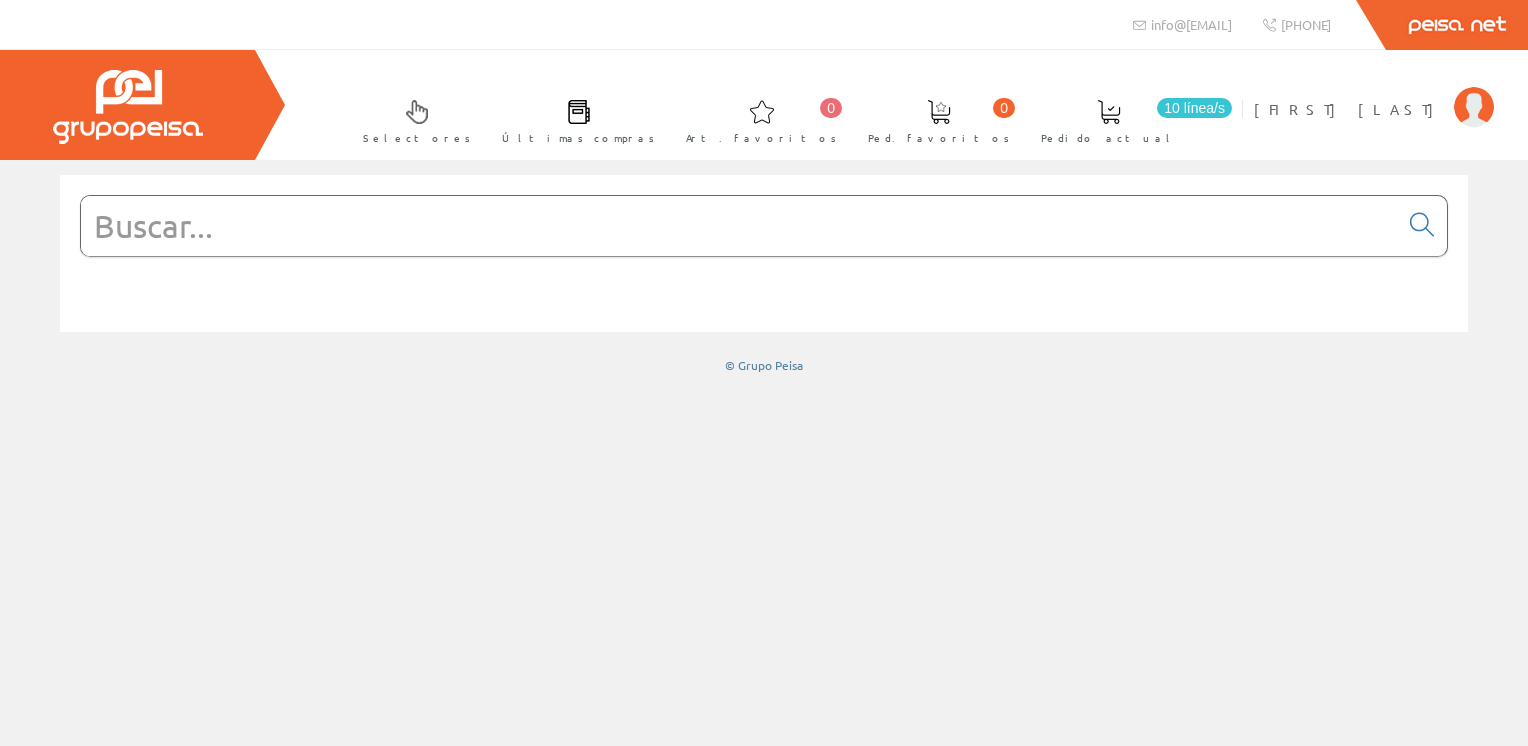 scroll, scrollTop: 0, scrollLeft: 0, axis: both 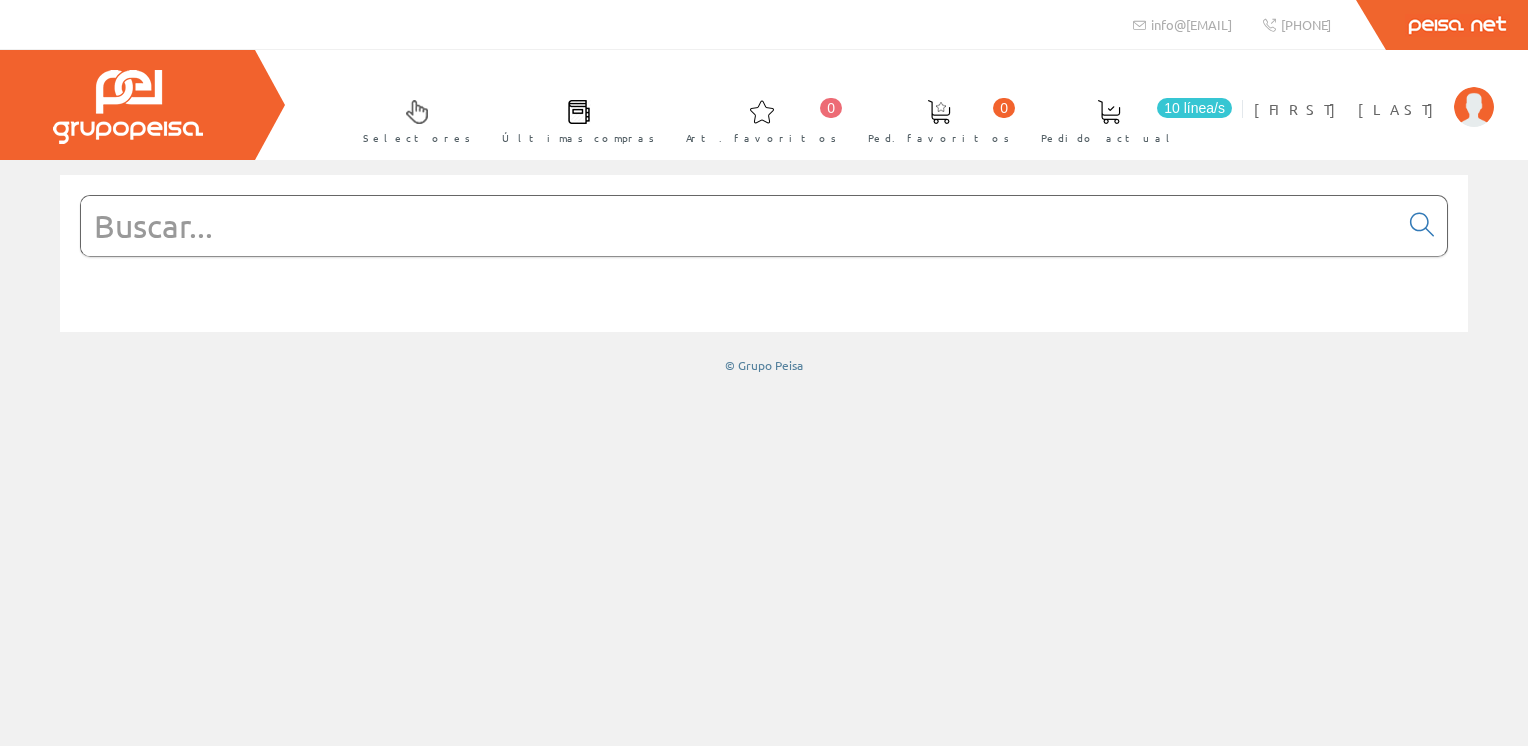 click at bounding box center (739, 226) 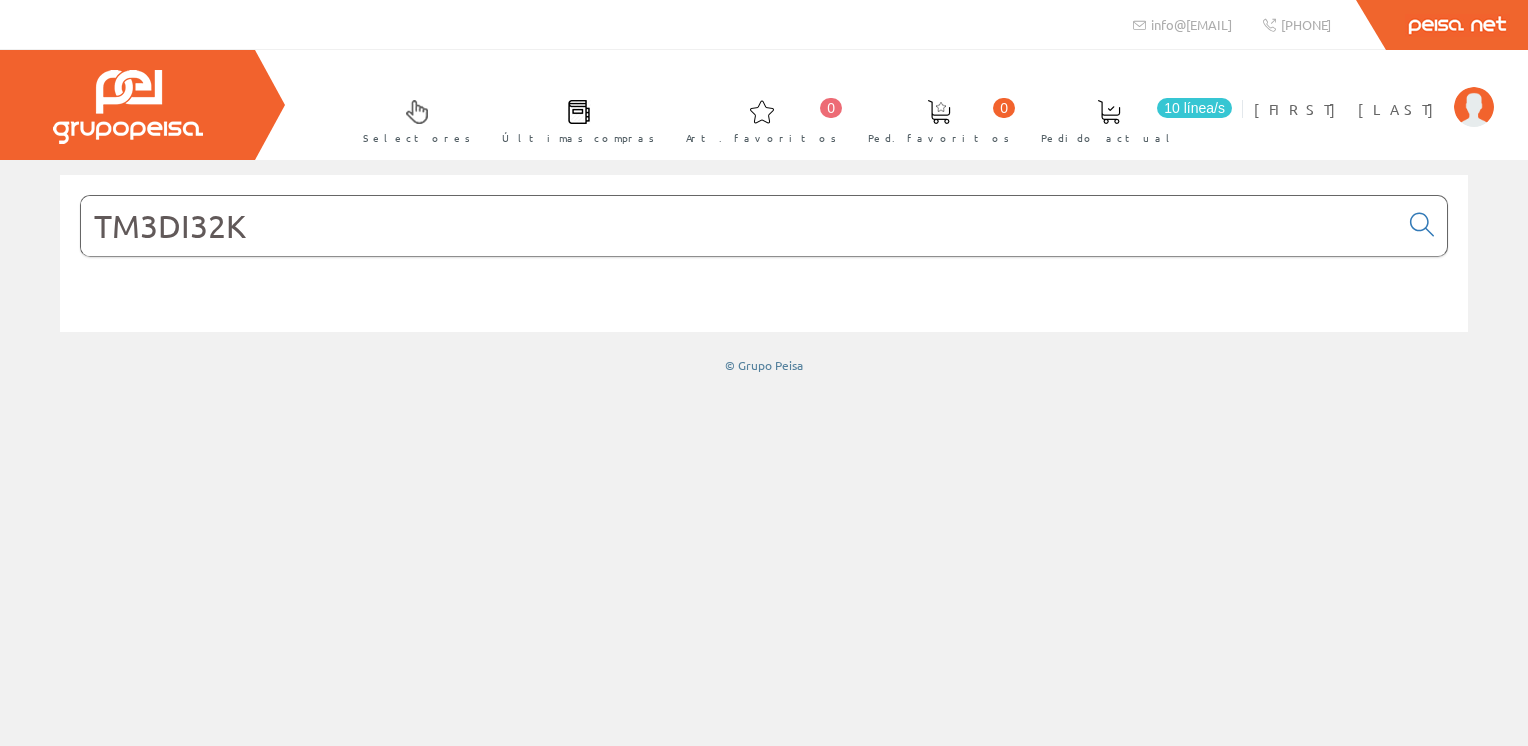 type on "TM3DI32K" 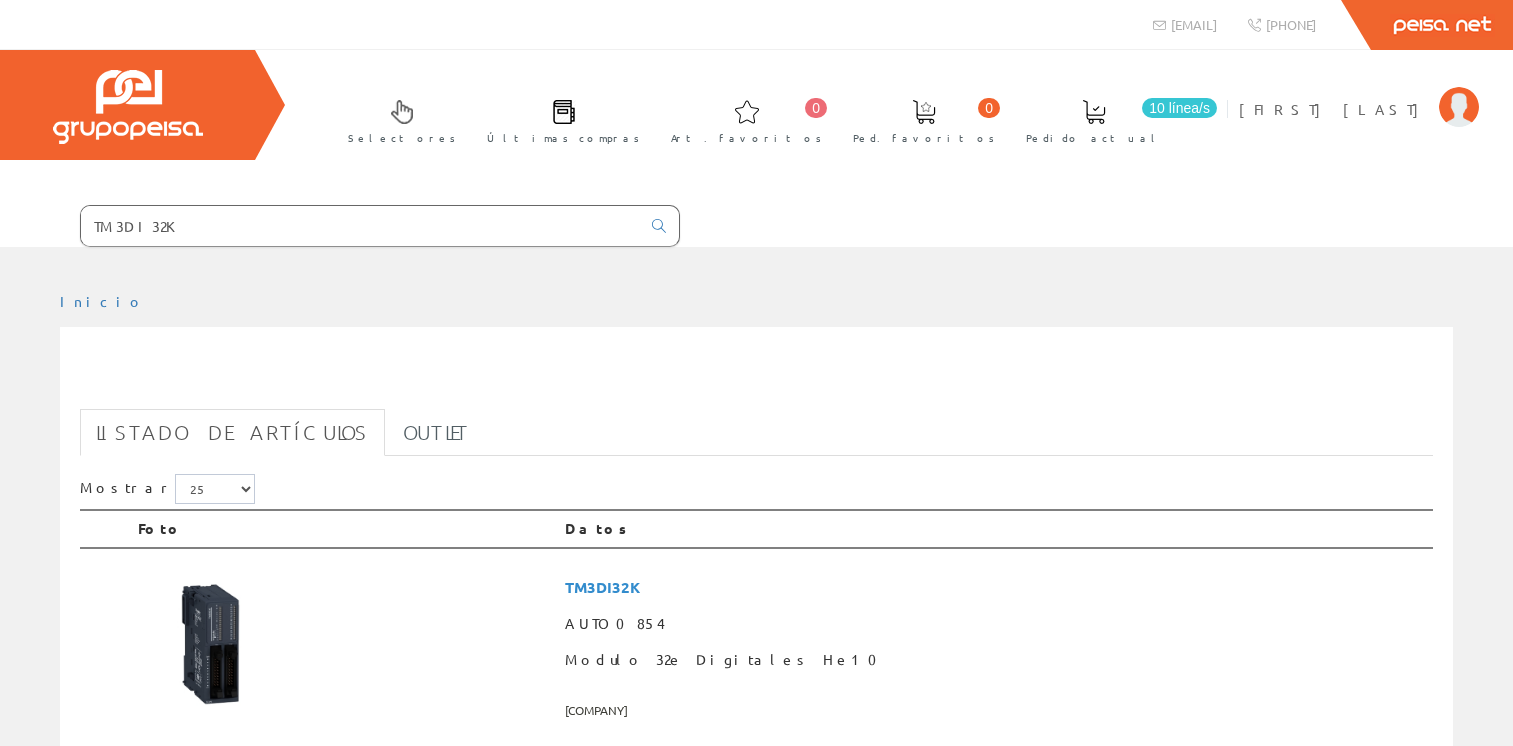 scroll, scrollTop: 0, scrollLeft: 0, axis: both 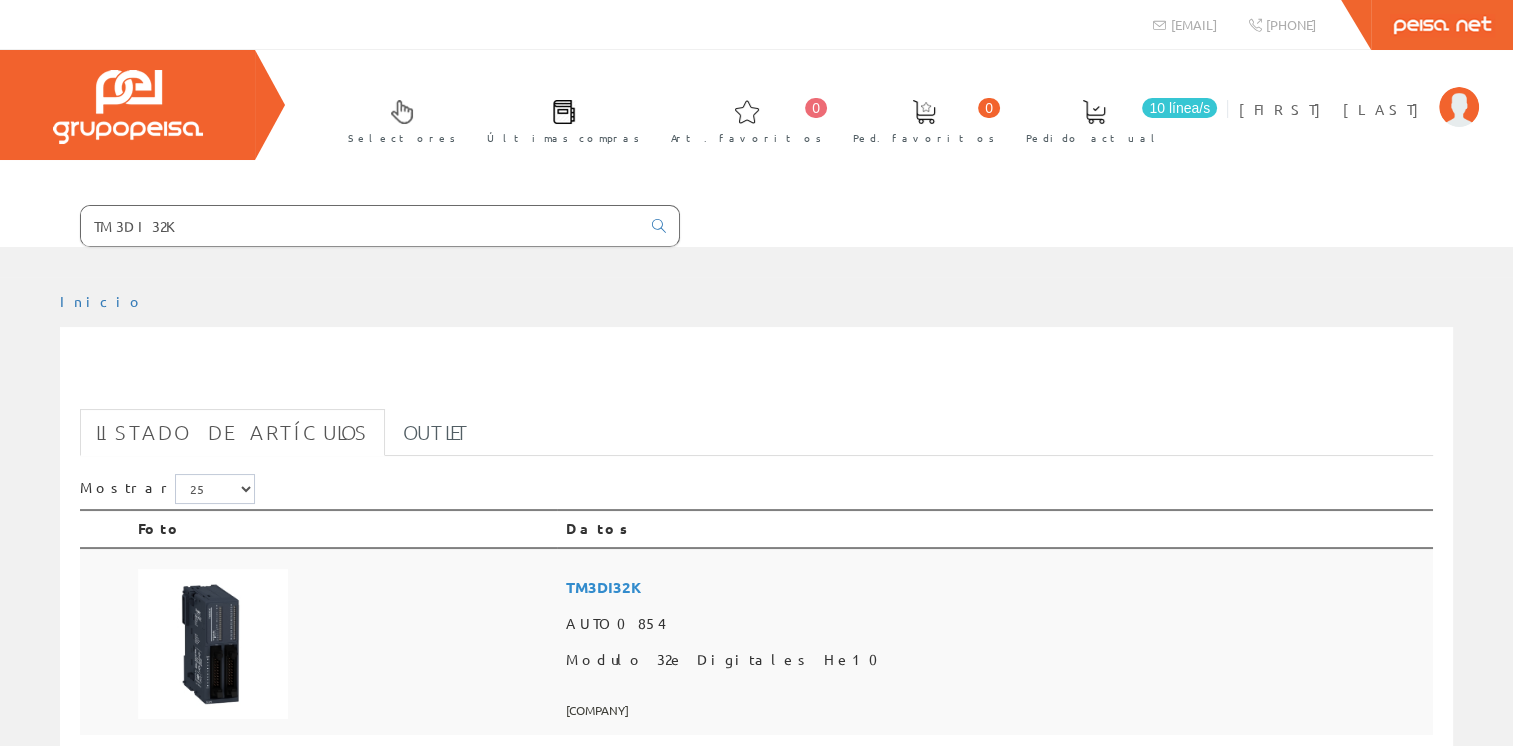 click at bounding box center [213, 644] 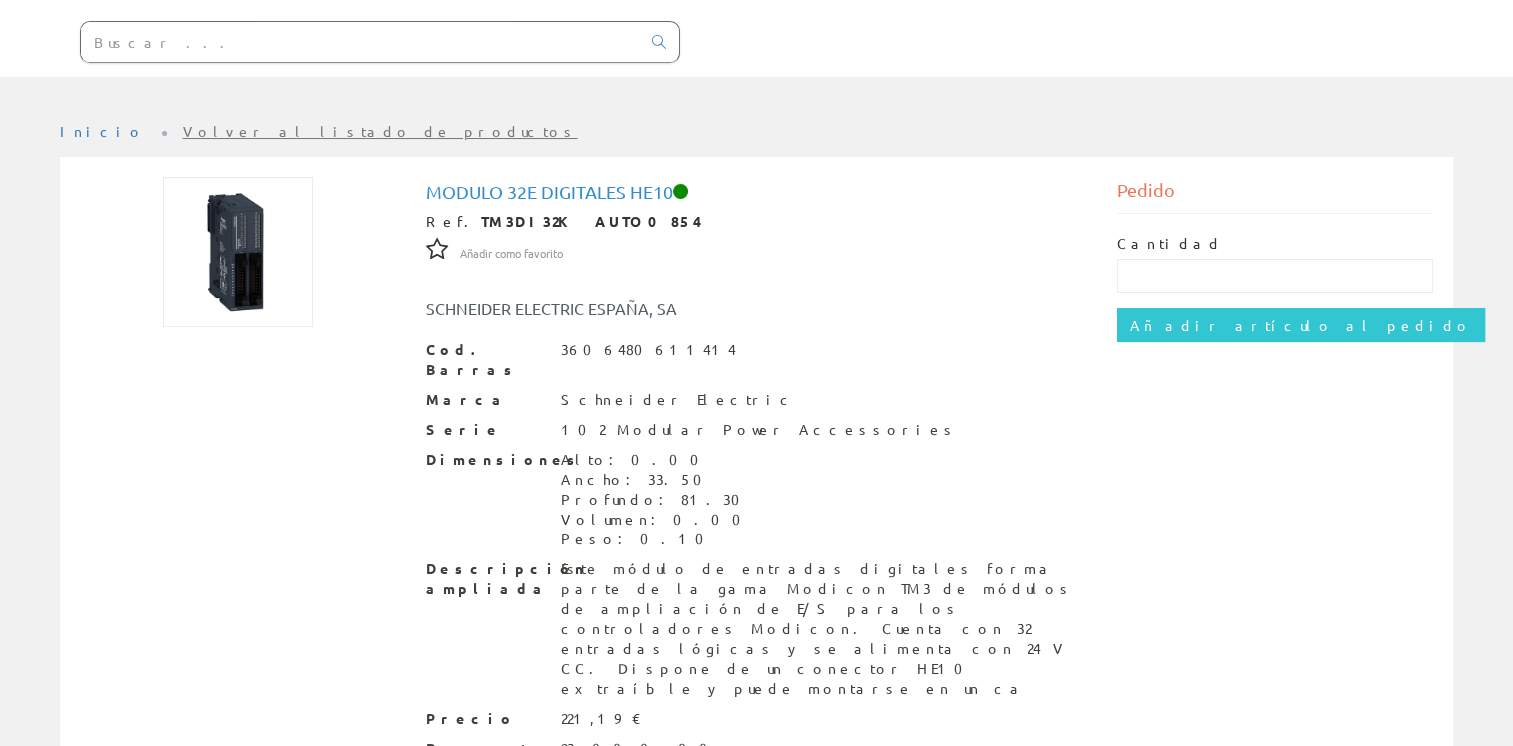 scroll, scrollTop: 61, scrollLeft: 0, axis: vertical 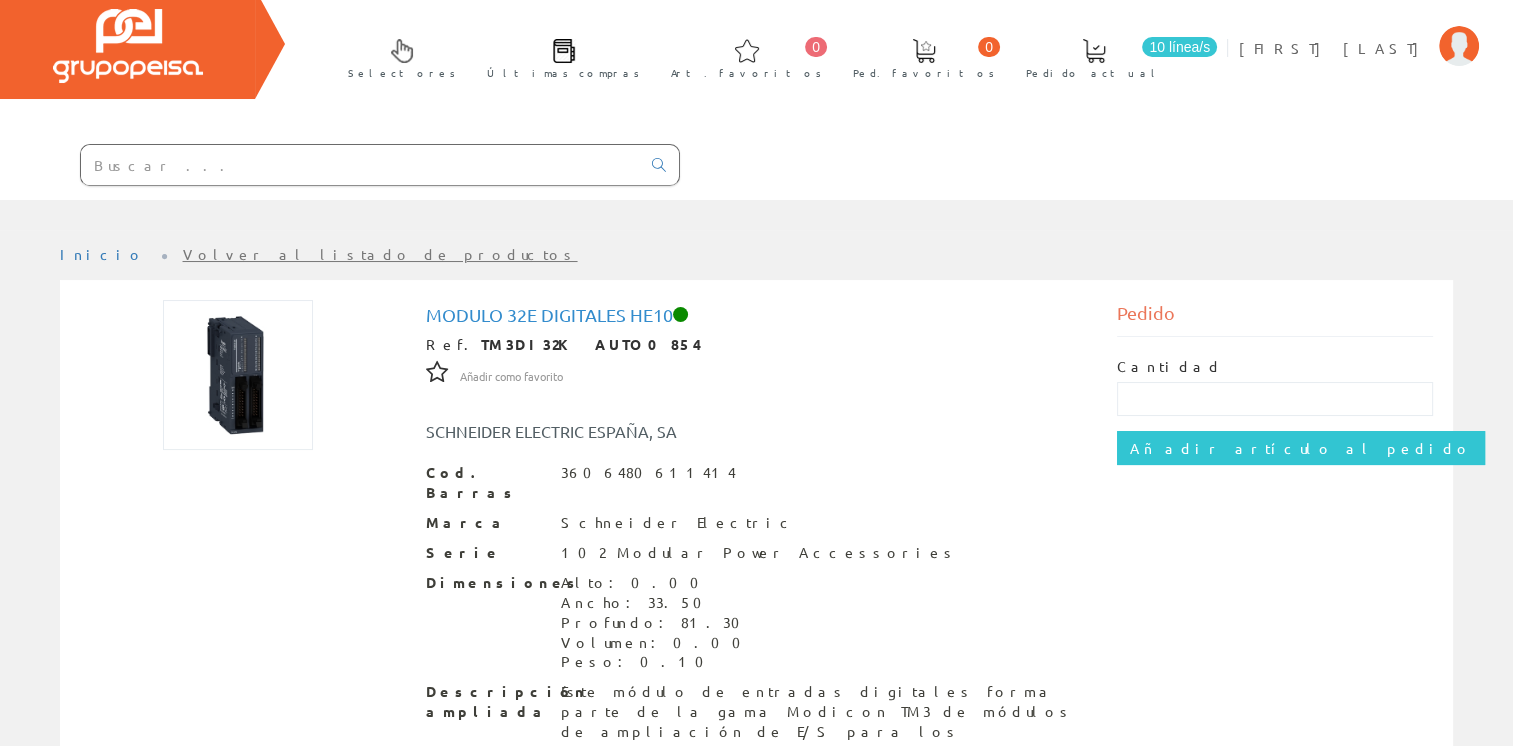 click at bounding box center (360, 165) 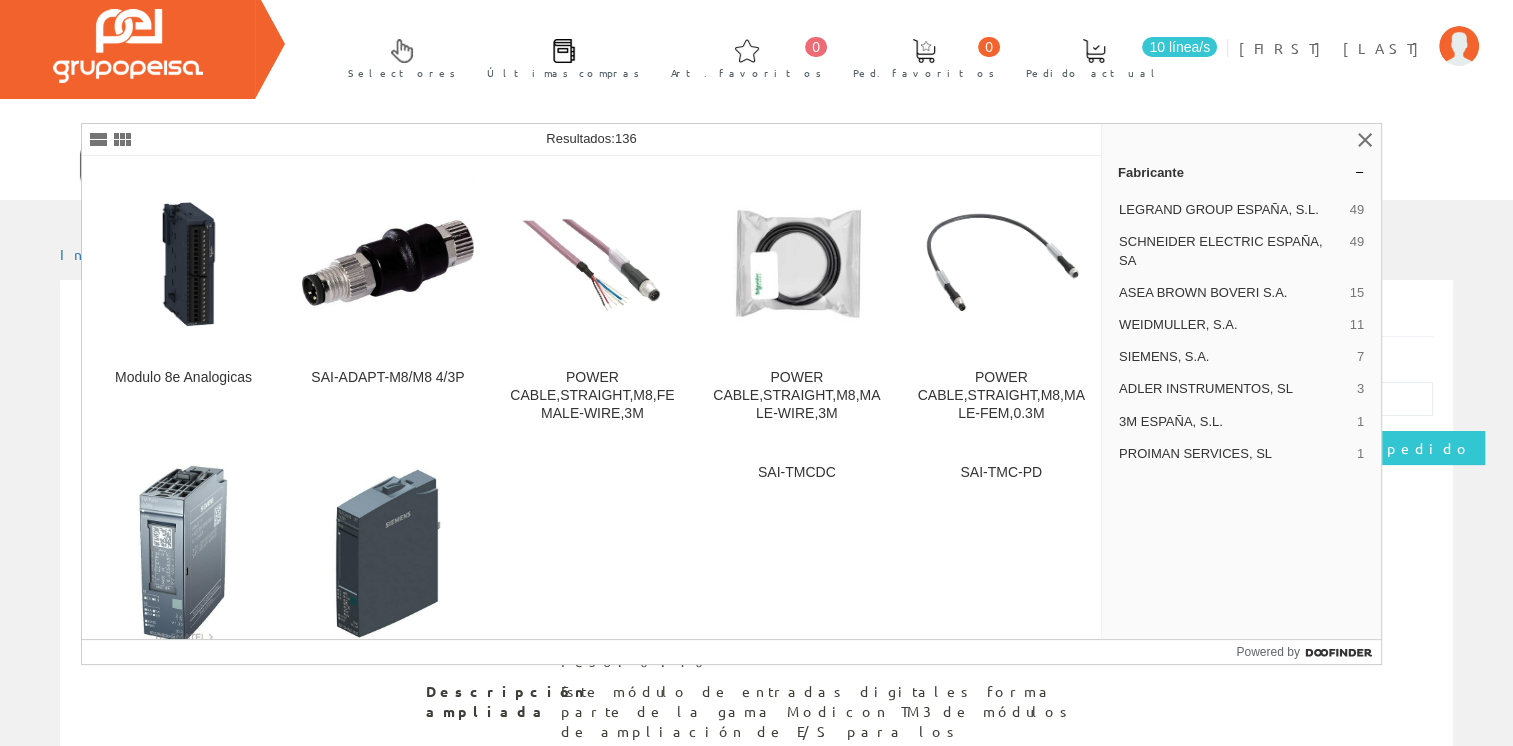 type on "TM3AI8" 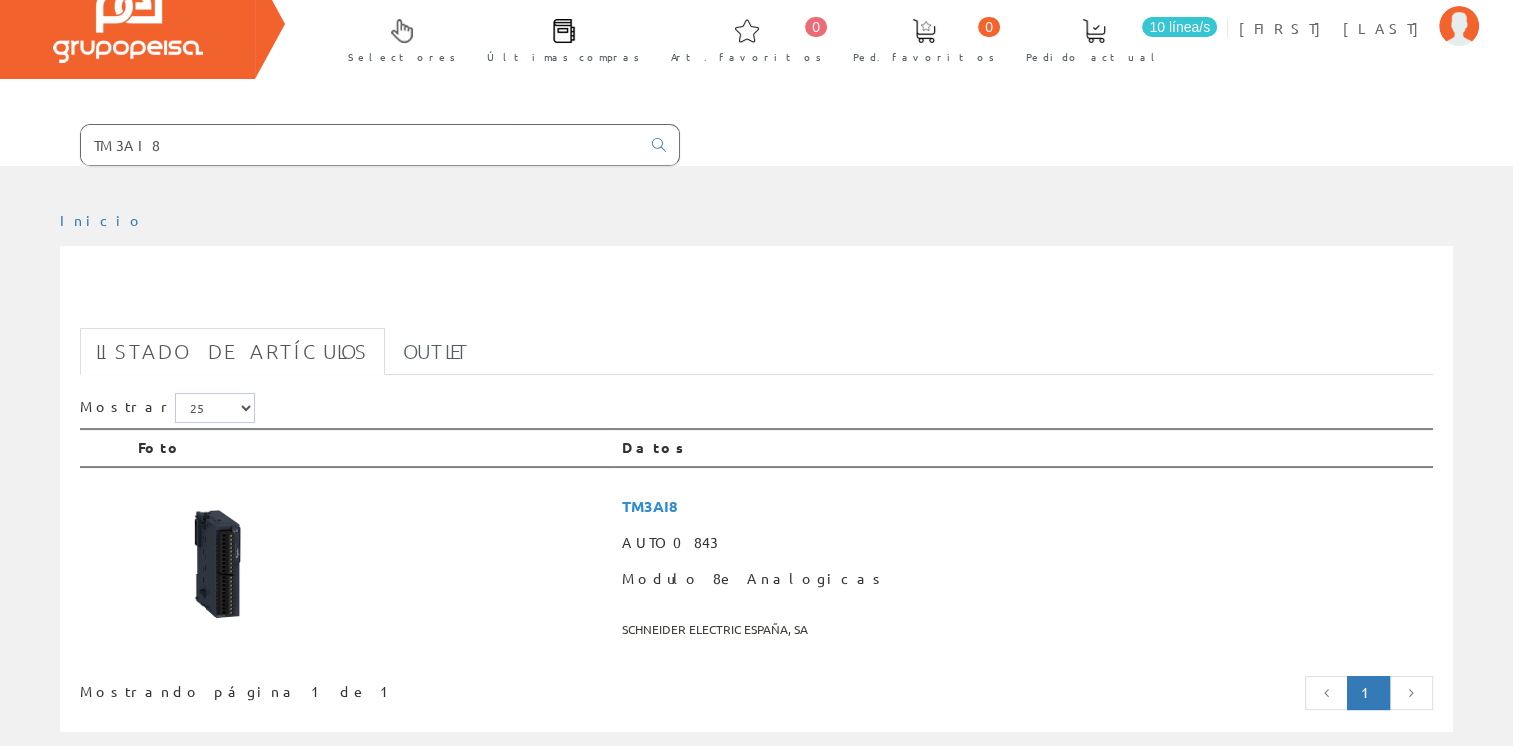 scroll, scrollTop: 200, scrollLeft: 0, axis: vertical 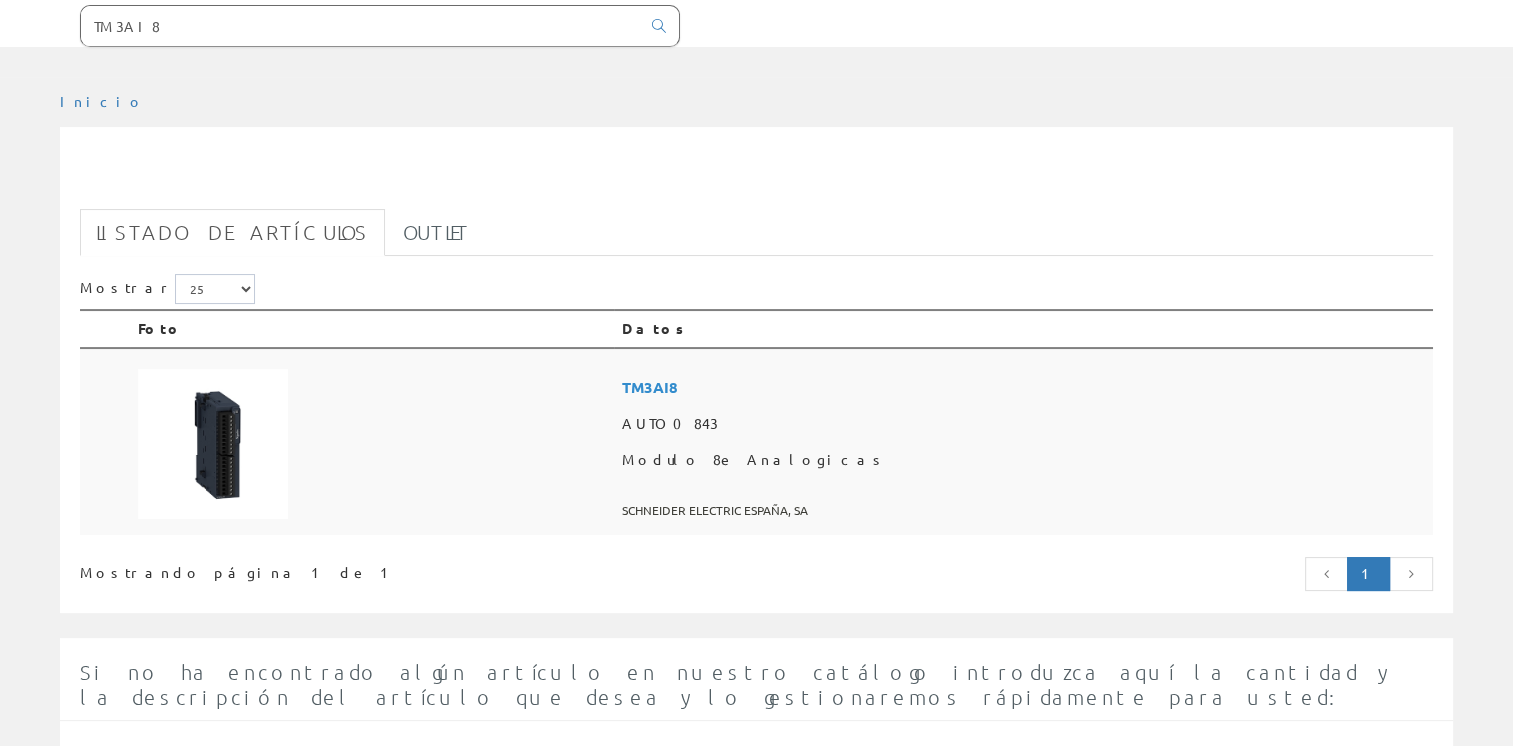 click at bounding box center [372, 442] 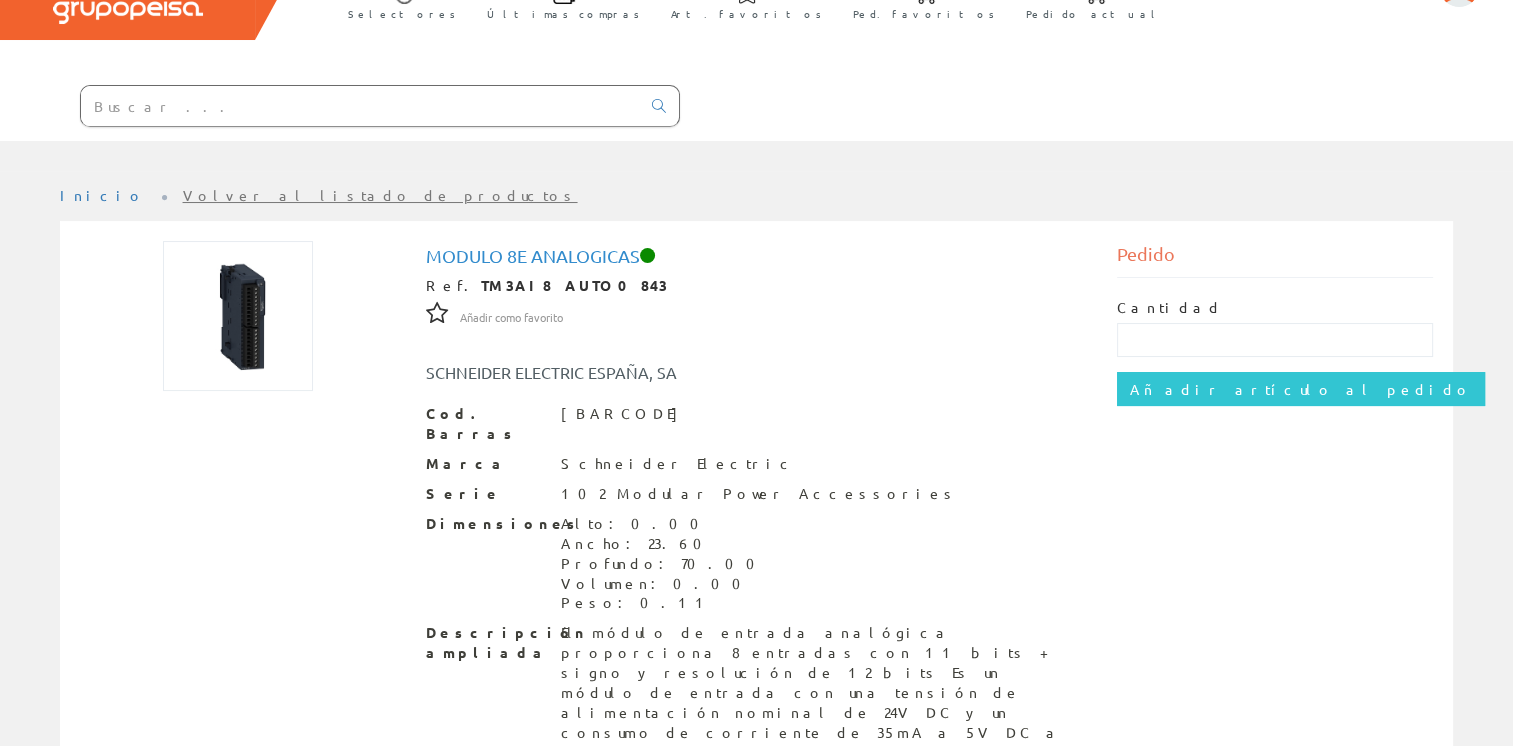 scroll, scrollTop: 0, scrollLeft: 0, axis: both 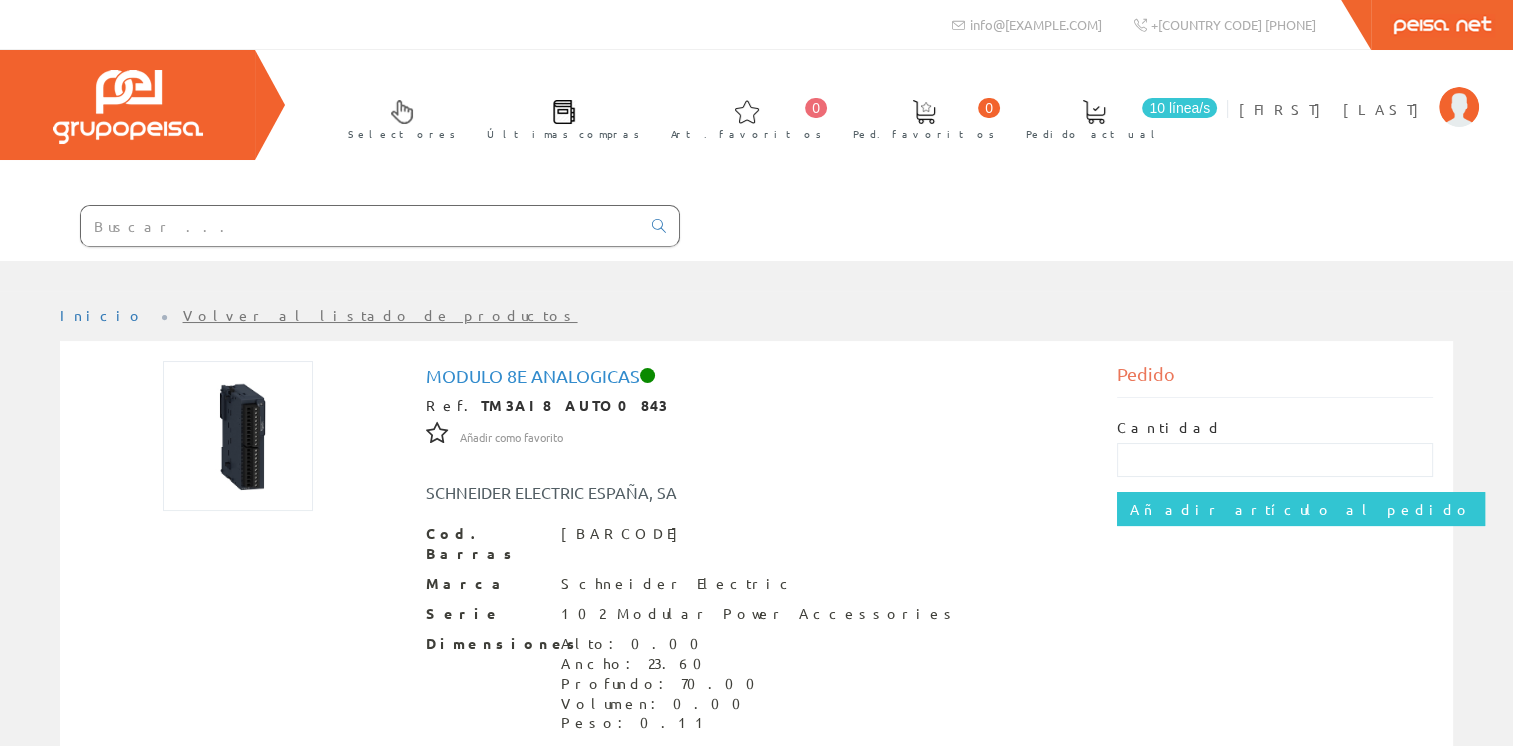 click at bounding box center (360, 226) 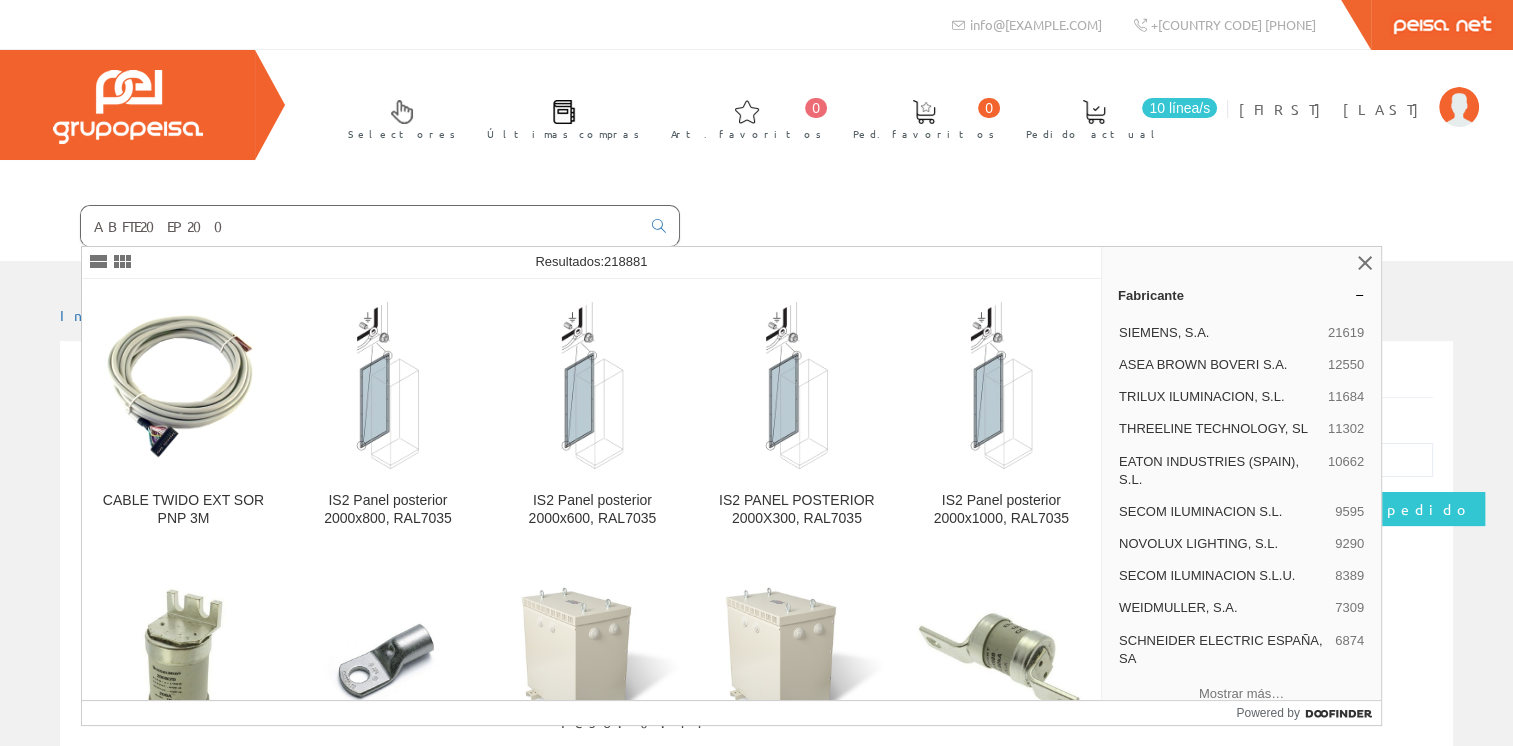 type on "ABFTE20EP200" 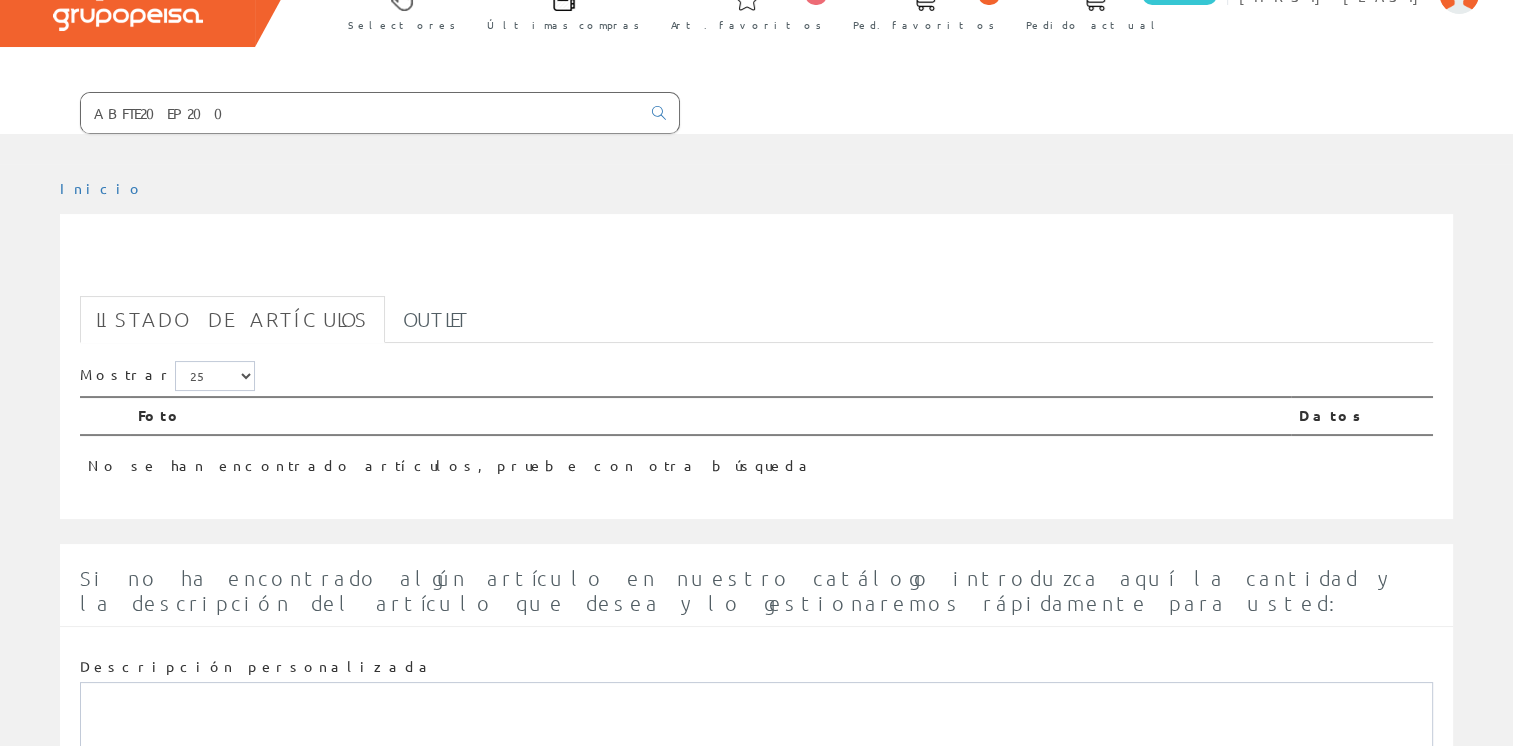 scroll, scrollTop: 200, scrollLeft: 0, axis: vertical 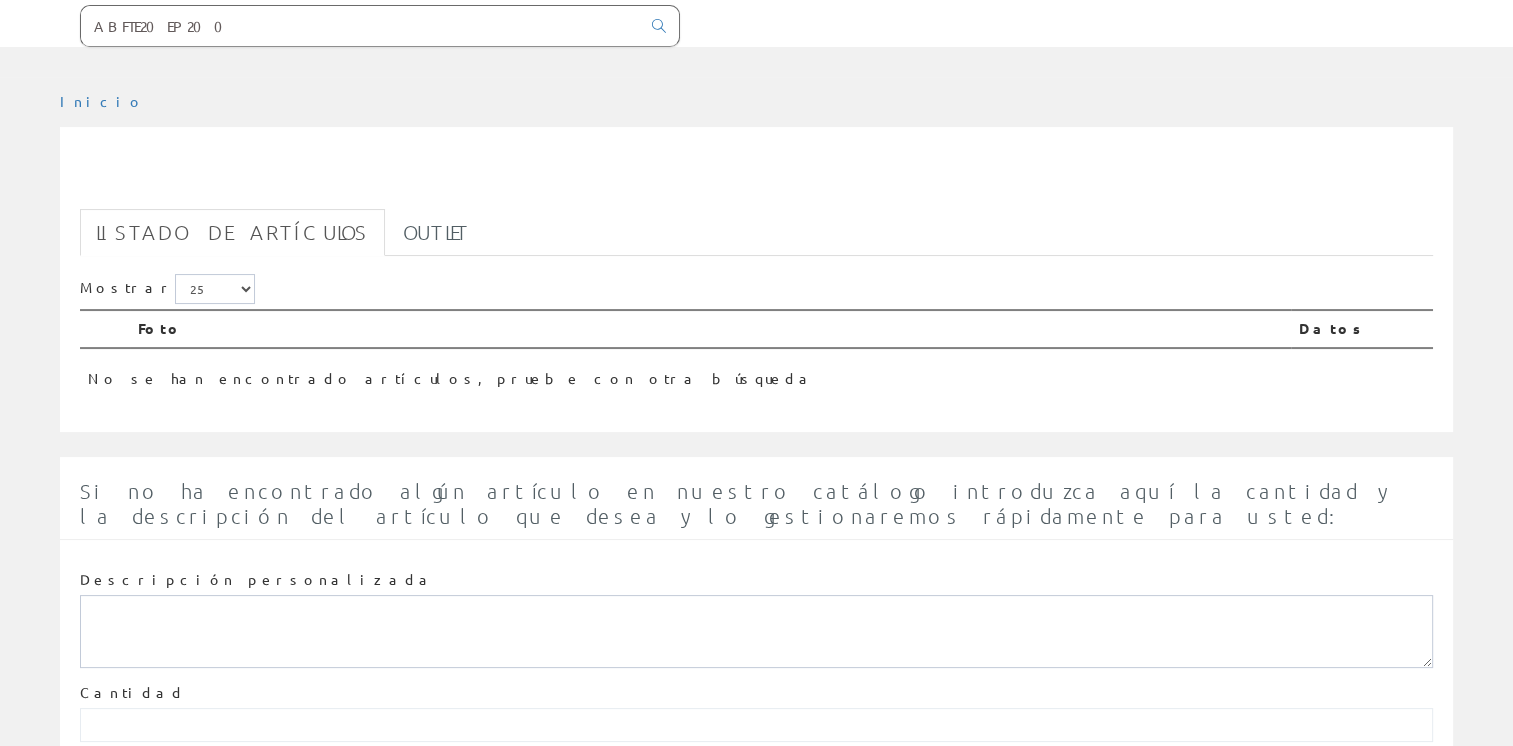 drag, startPoint x: 212, startPoint y: 37, endPoint x: 40, endPoint y: 37, distance: 172 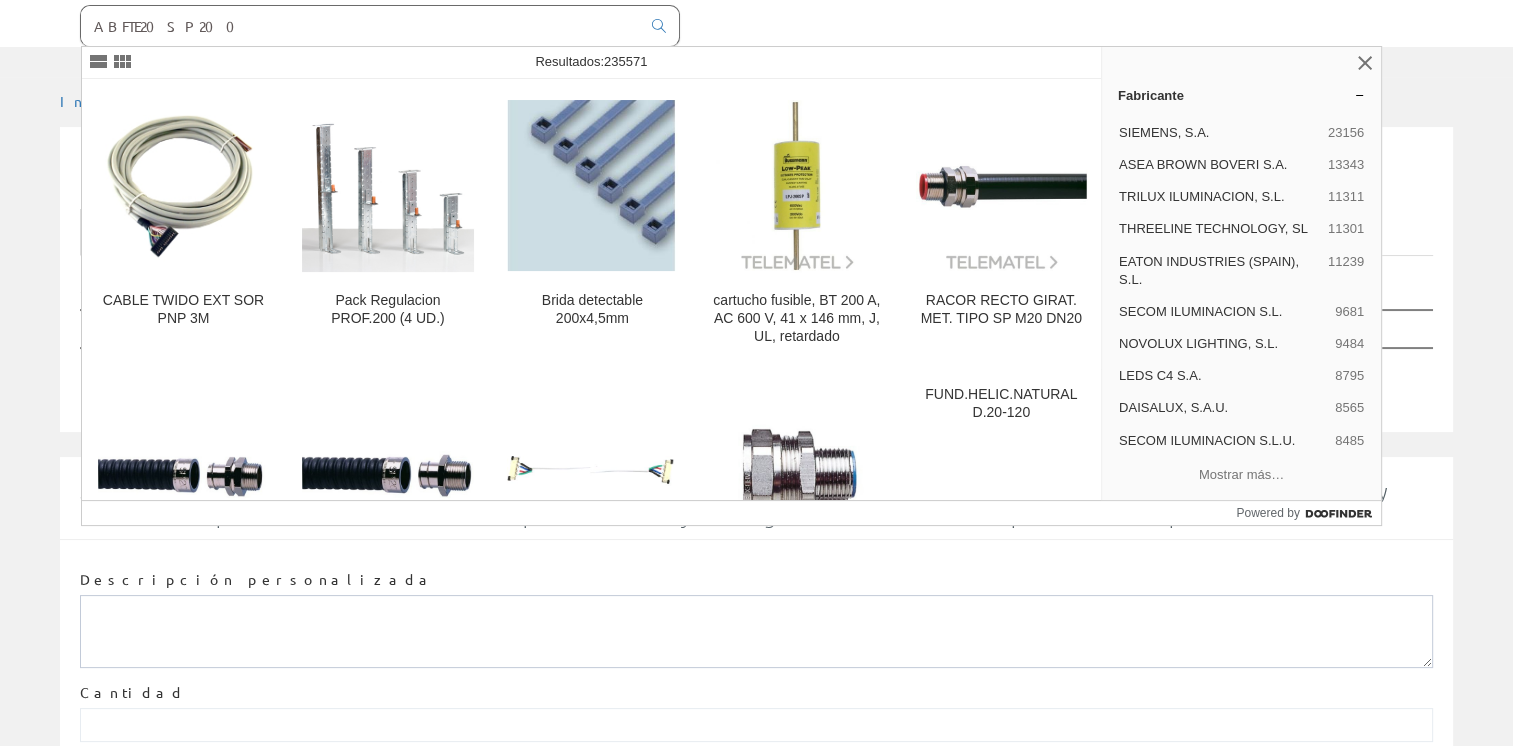 type on "ABFTE20SP200" 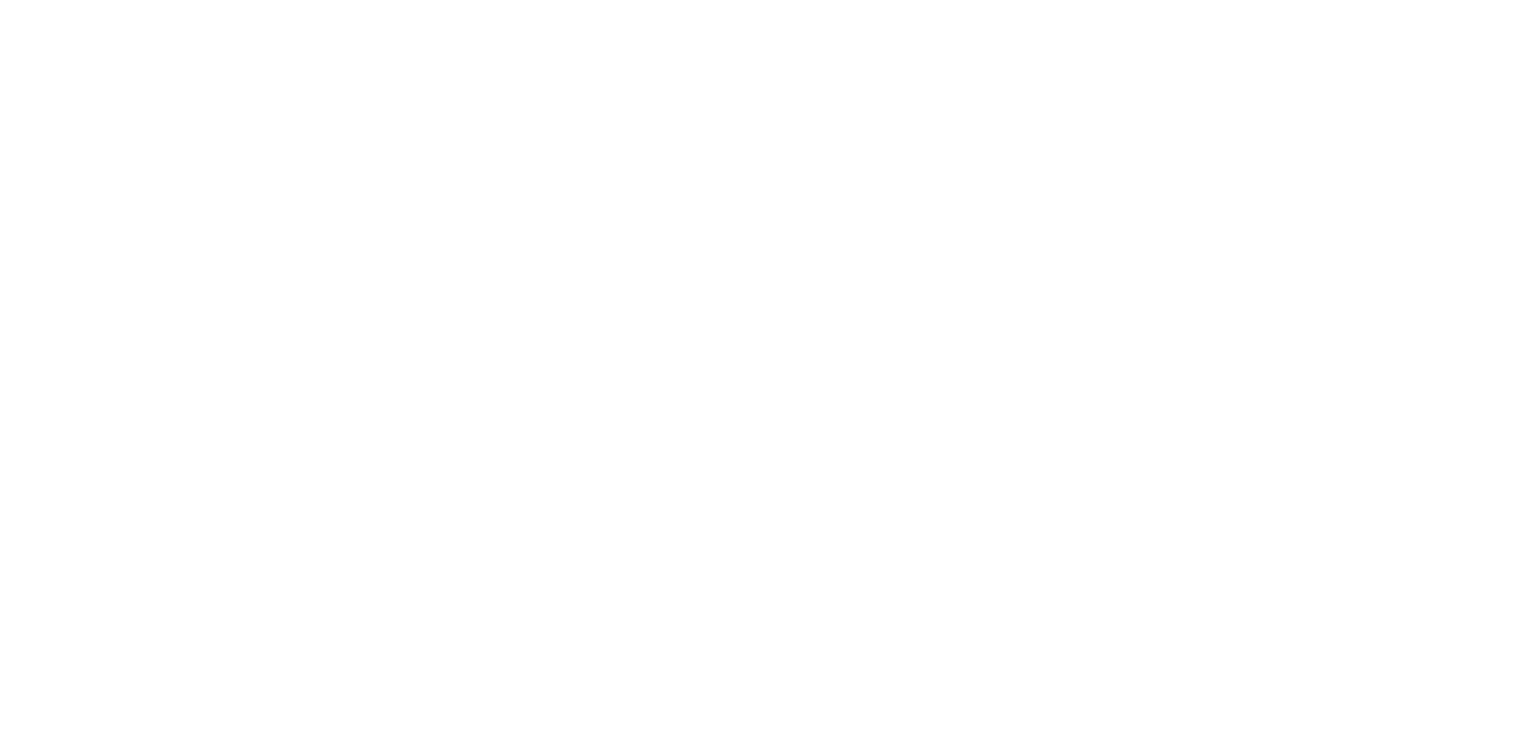 scroll, scrollTop: 0, scrollLeft: 0, axis: both 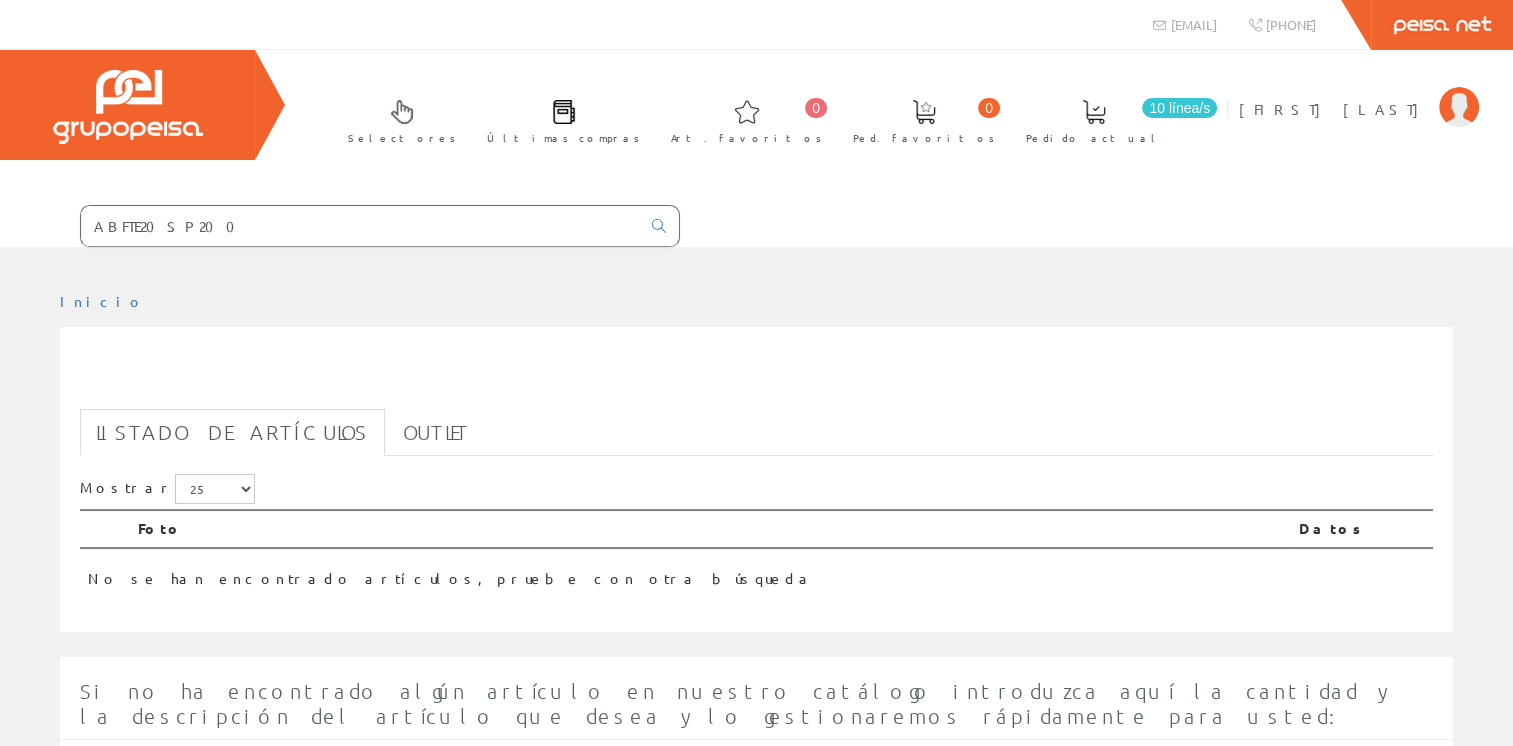 drag, startPoint x: 521, startPoint y: 227, endPoint x: 47, endPoint y: 230, distance: 474.0095 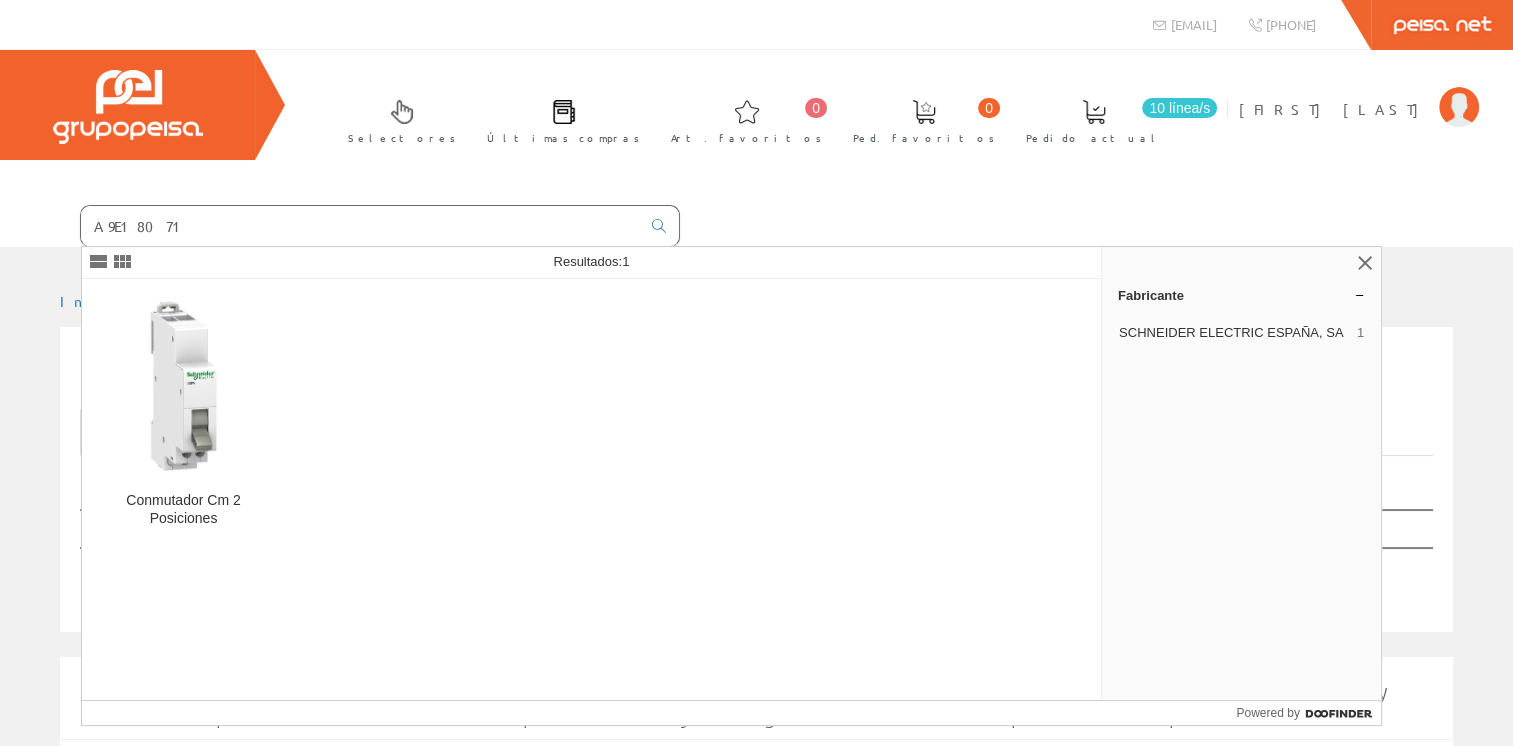 type on "A9E18071" 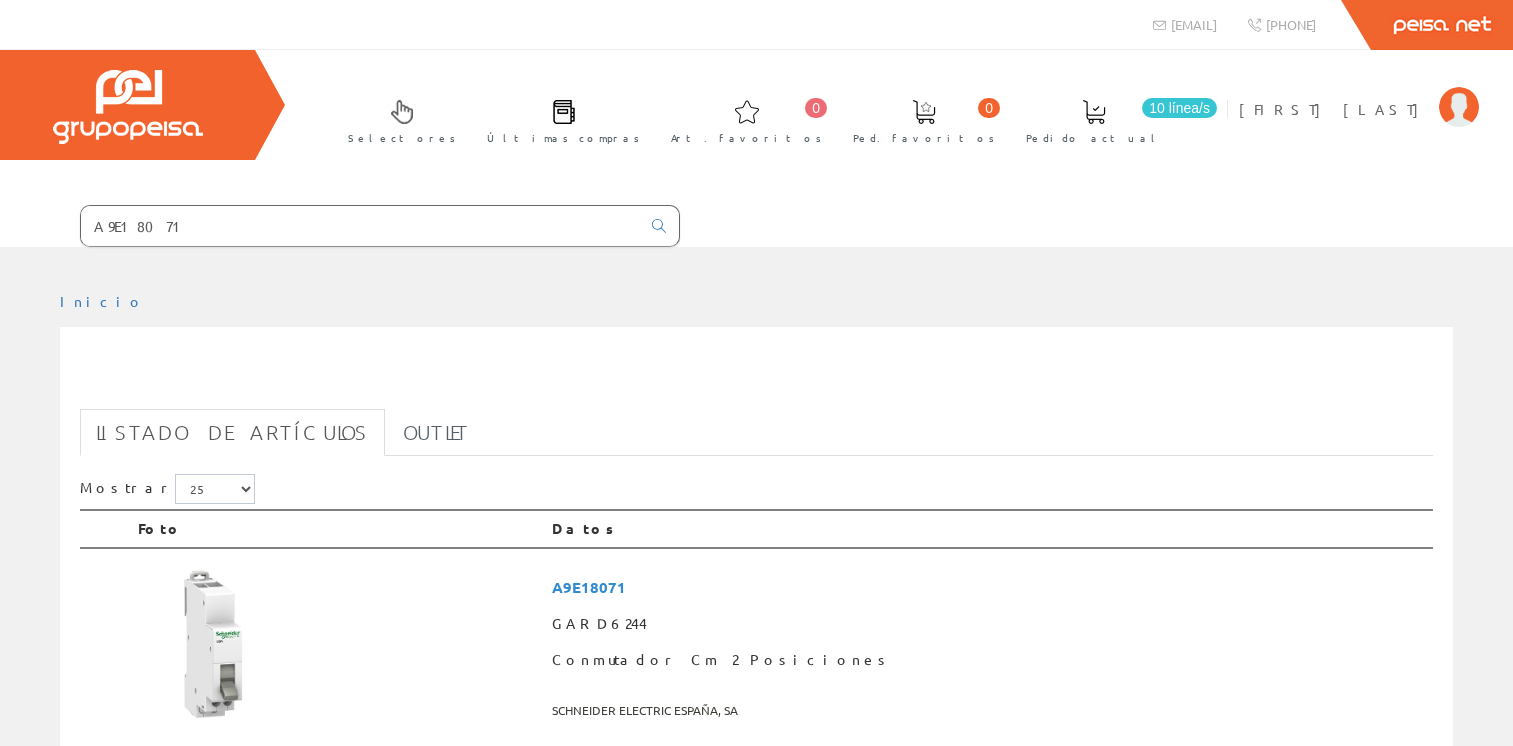 scroll, scrollTop: 0, scrollLeft: 0, axis: both 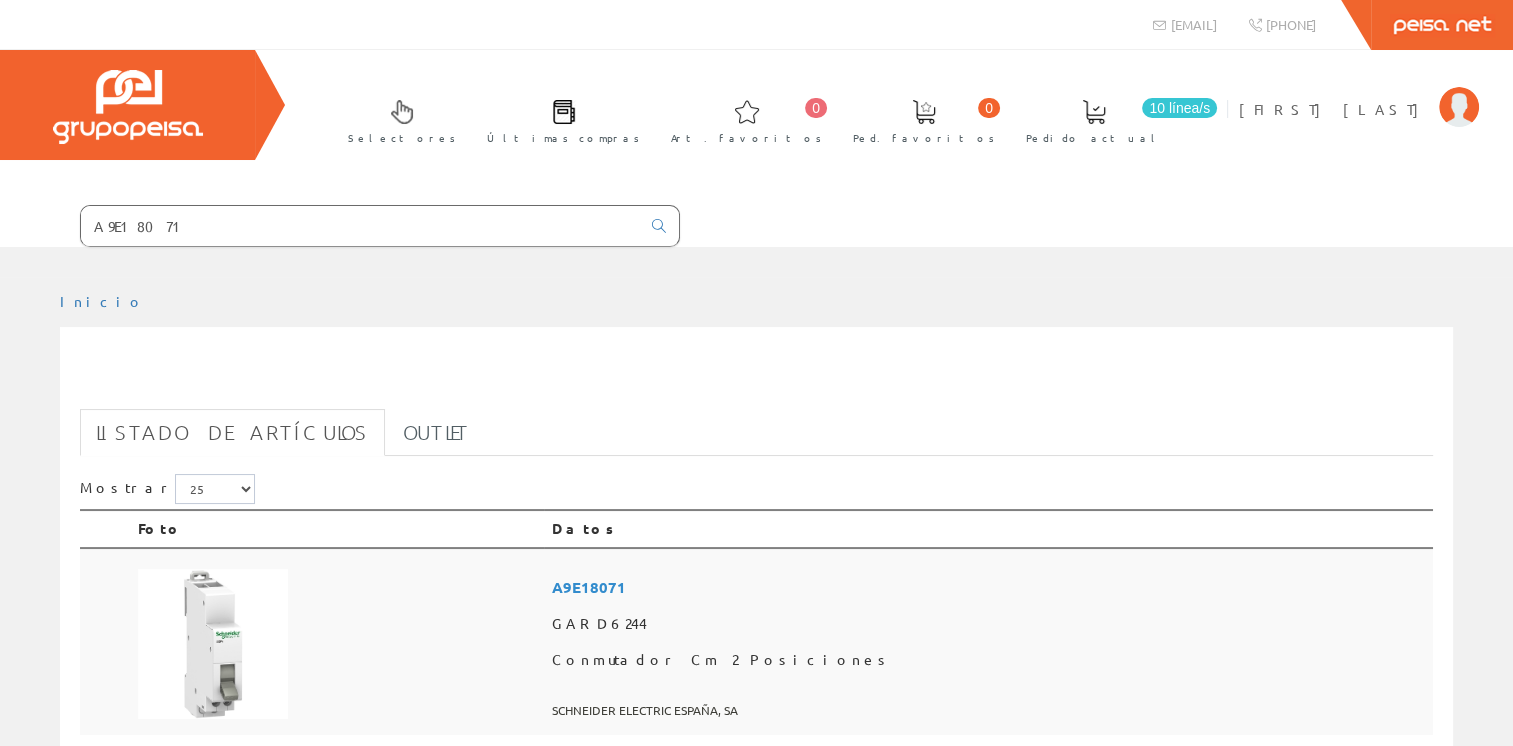 click at bounding box center [213, 644] 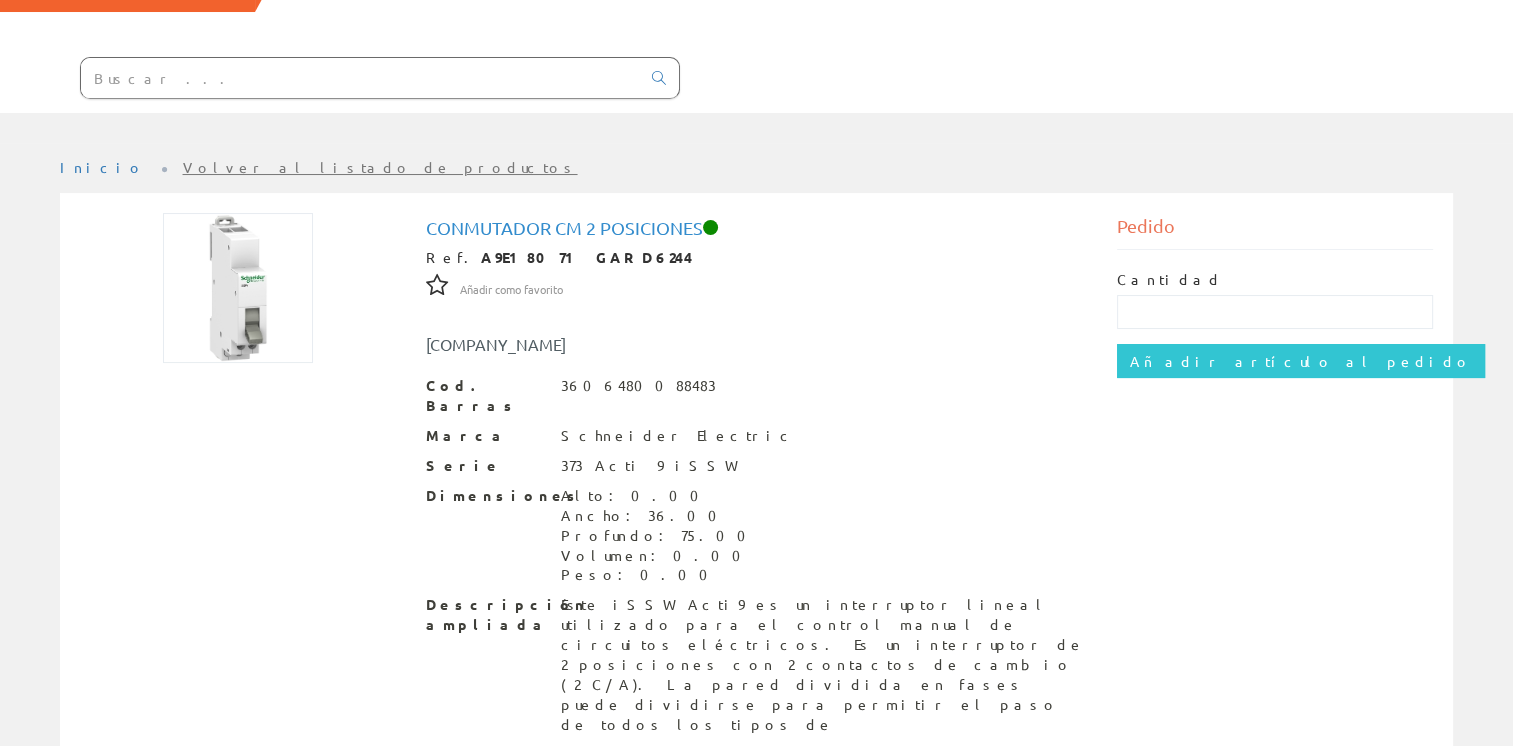 scroll, scrollTop: 0, scrollLeft: 0, axis: both 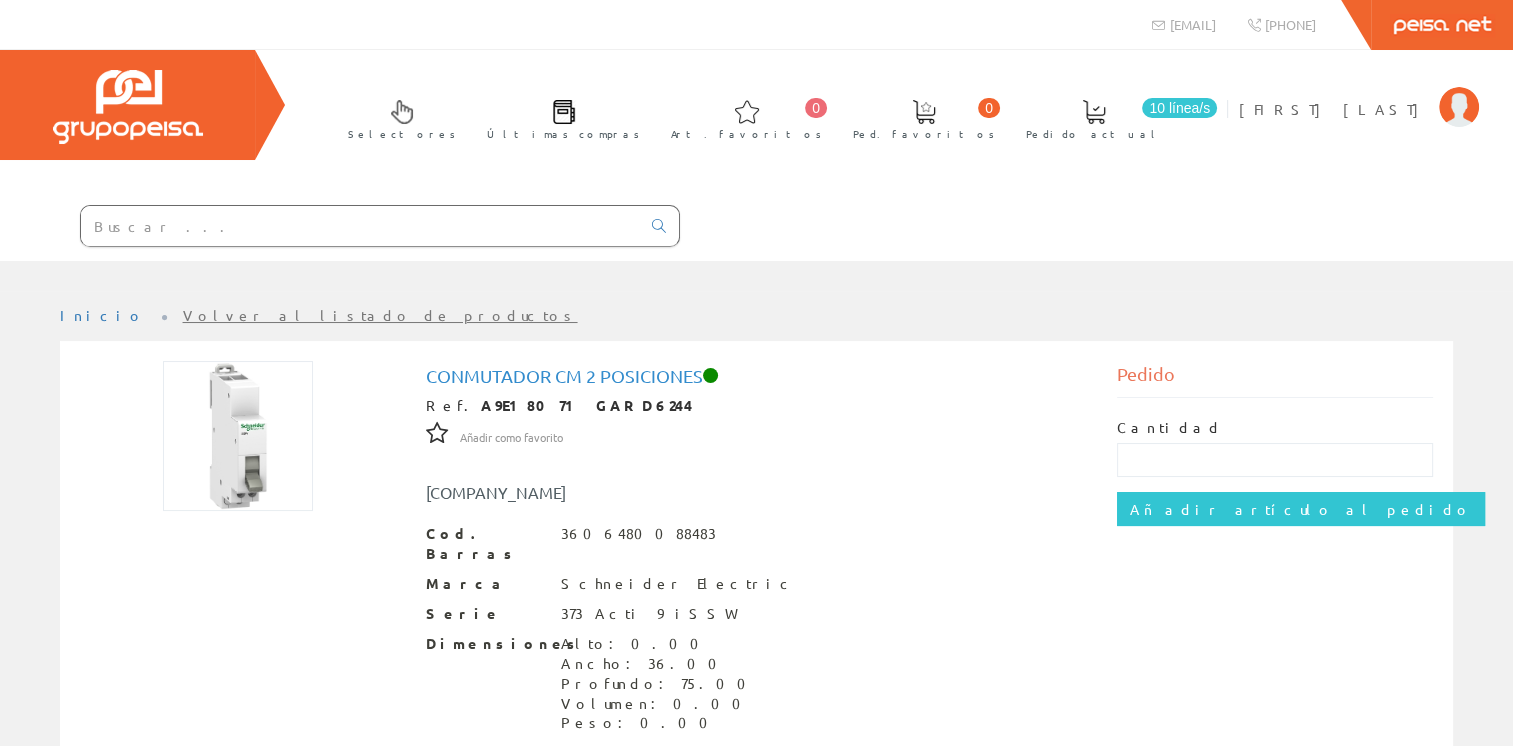 click at bounding box center (340, 227) 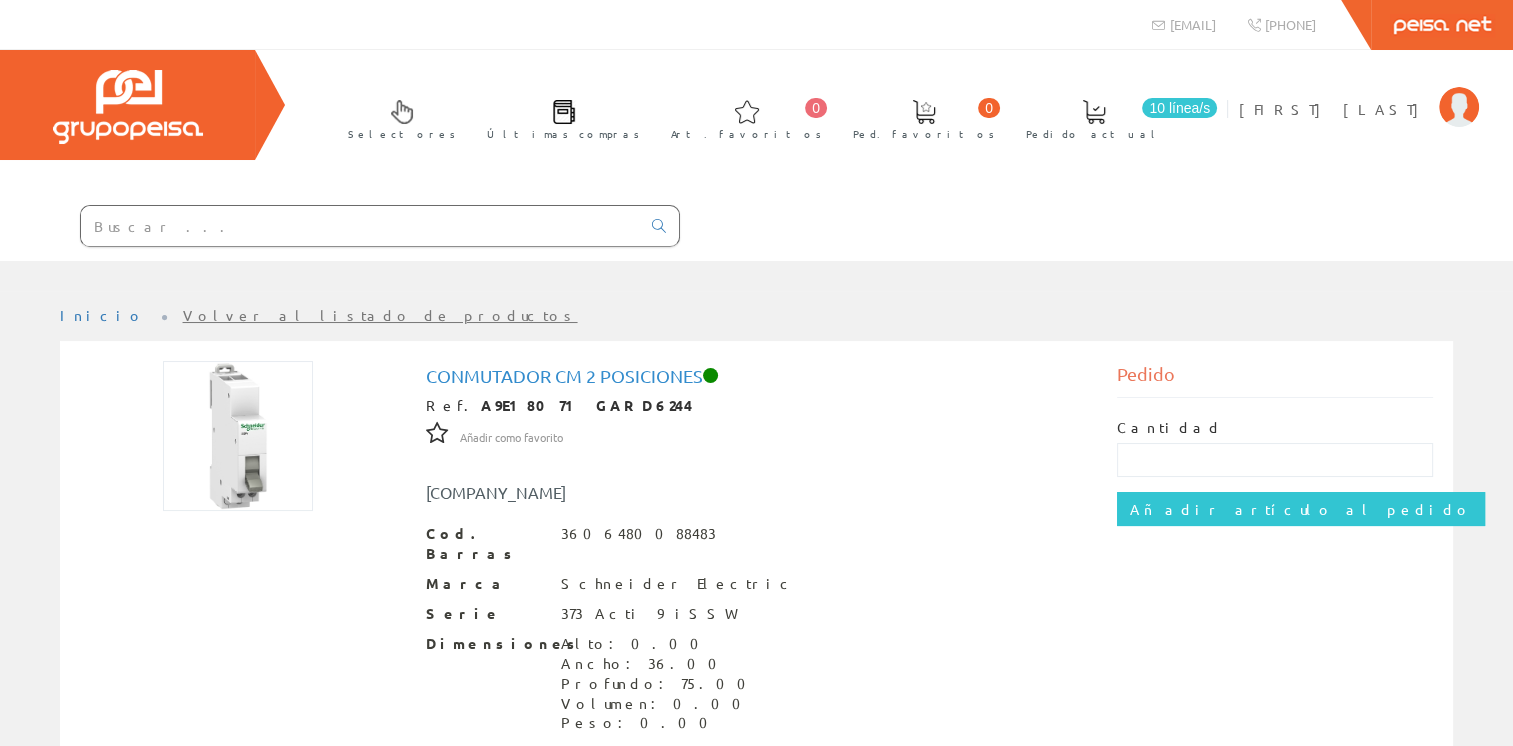 click at bounding box center [360, 226] 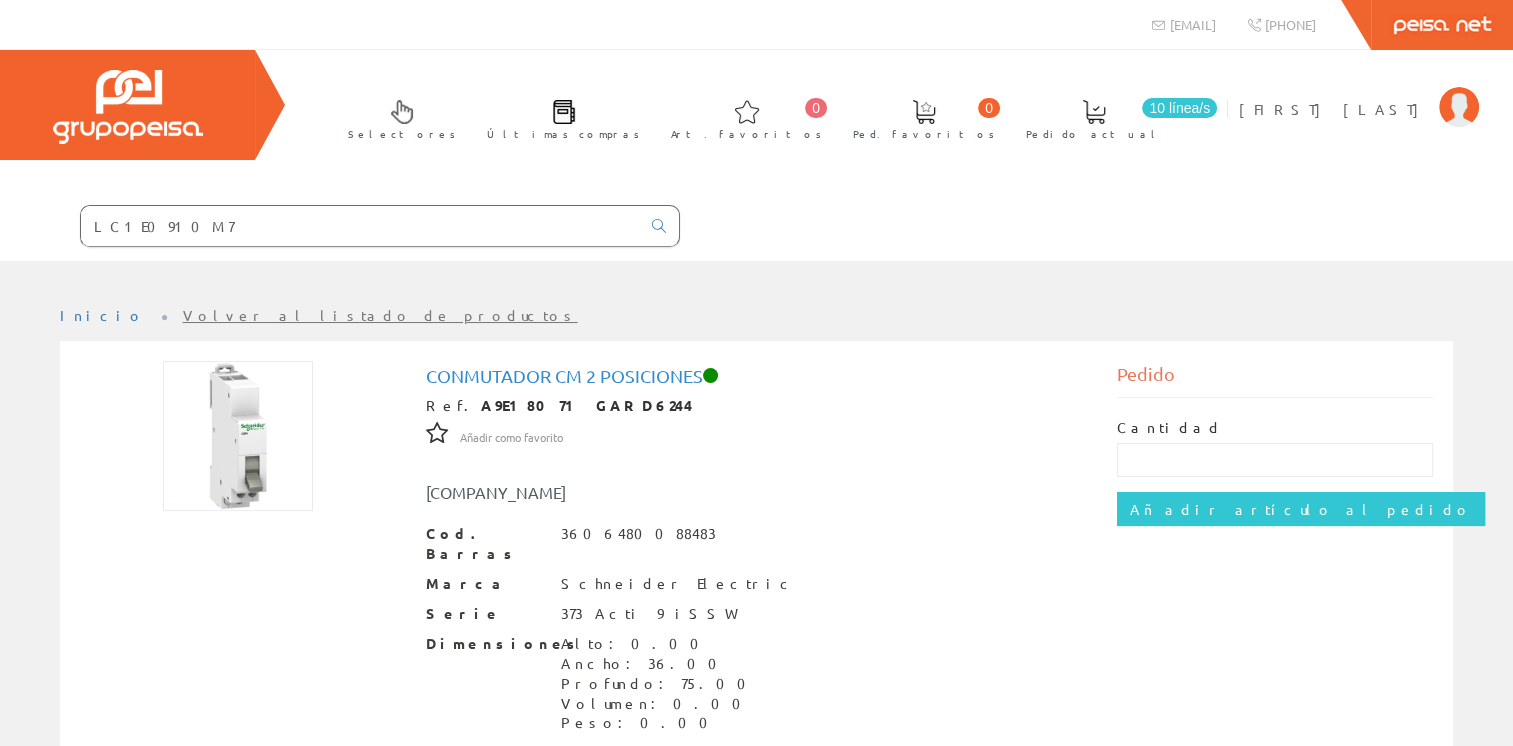 type on "LC1E0910M7" 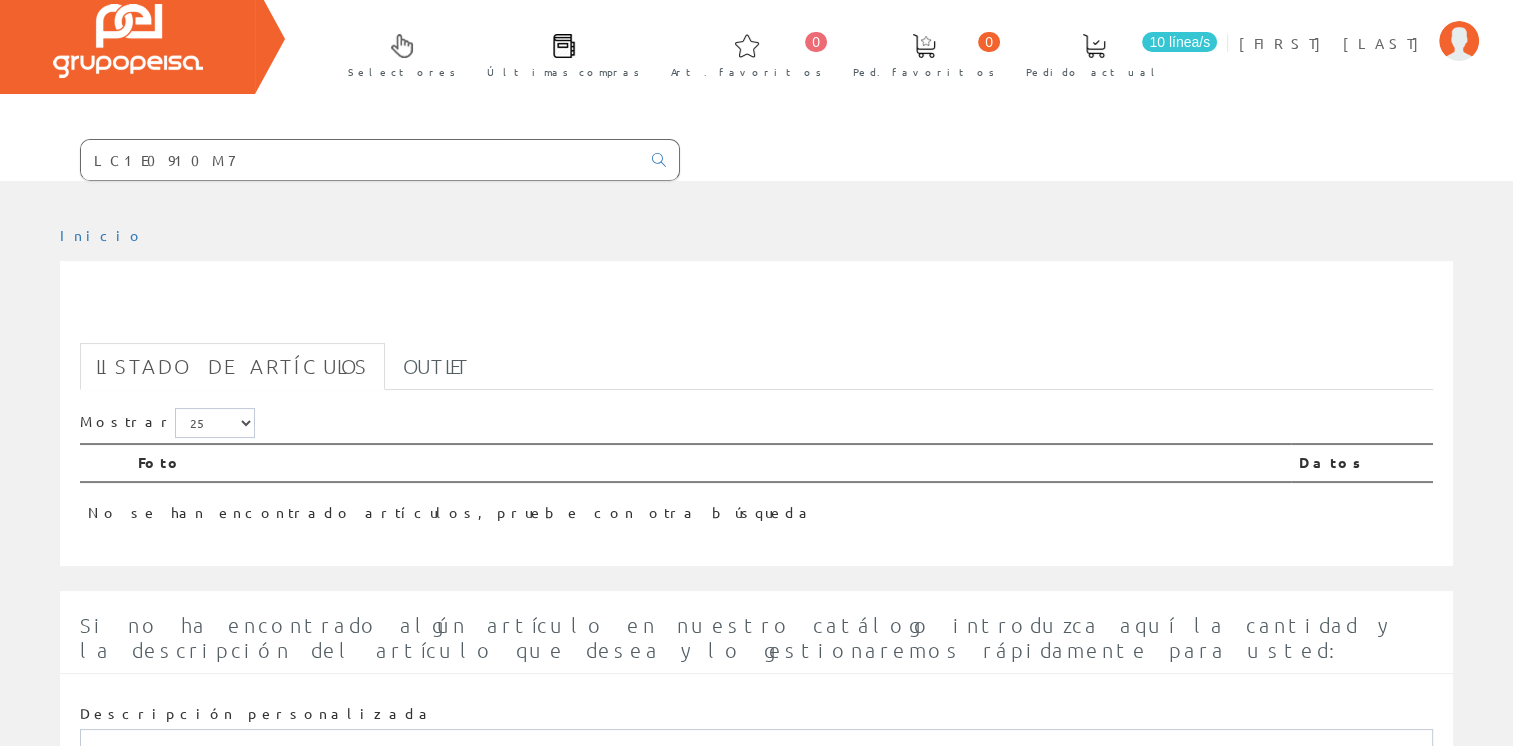 scroll, scrollTop: 200, scrollLeft: 0, axis: vertical 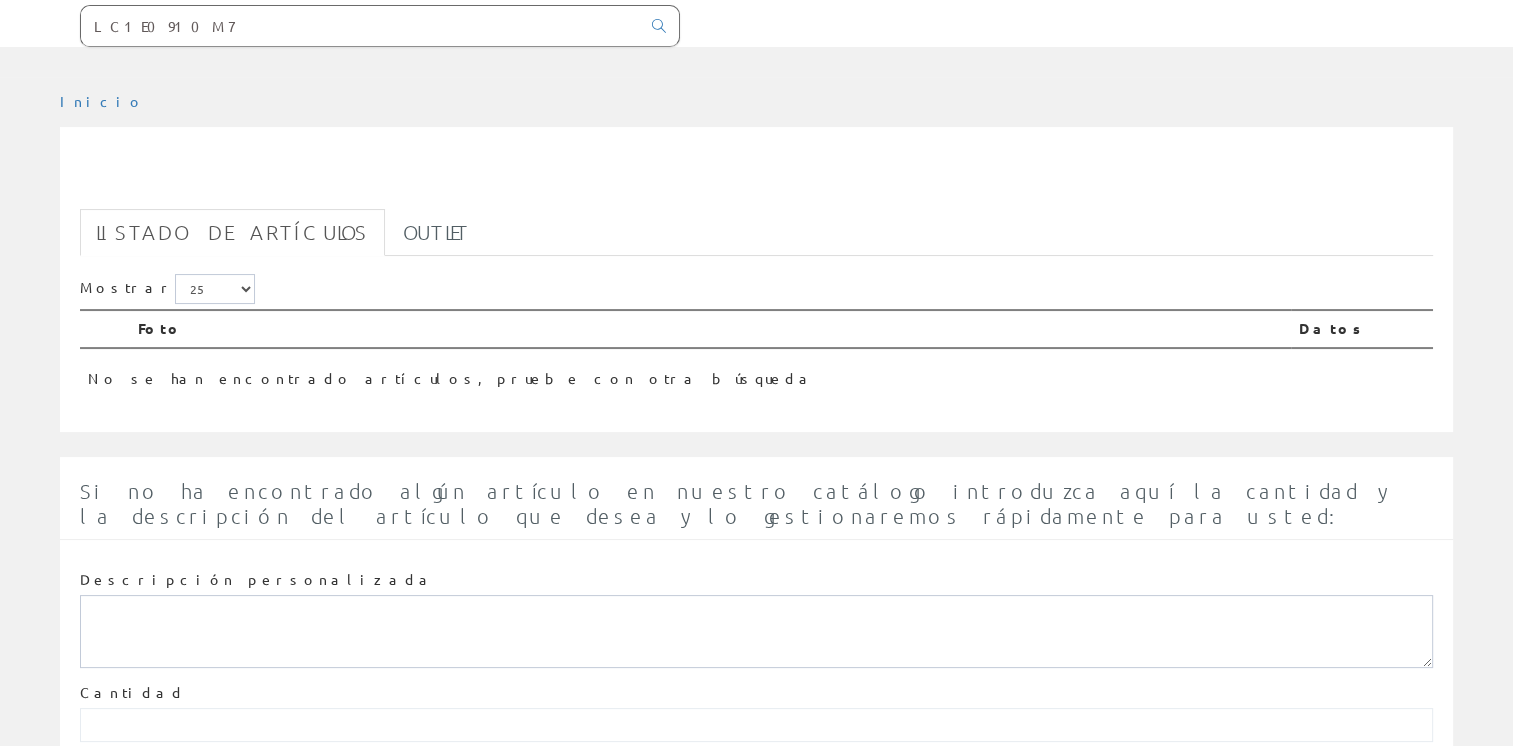 drag, startPoint x: 424, startPoint y: 38, endPoint x: 80, endPoint y: 44, distance: 344.0523 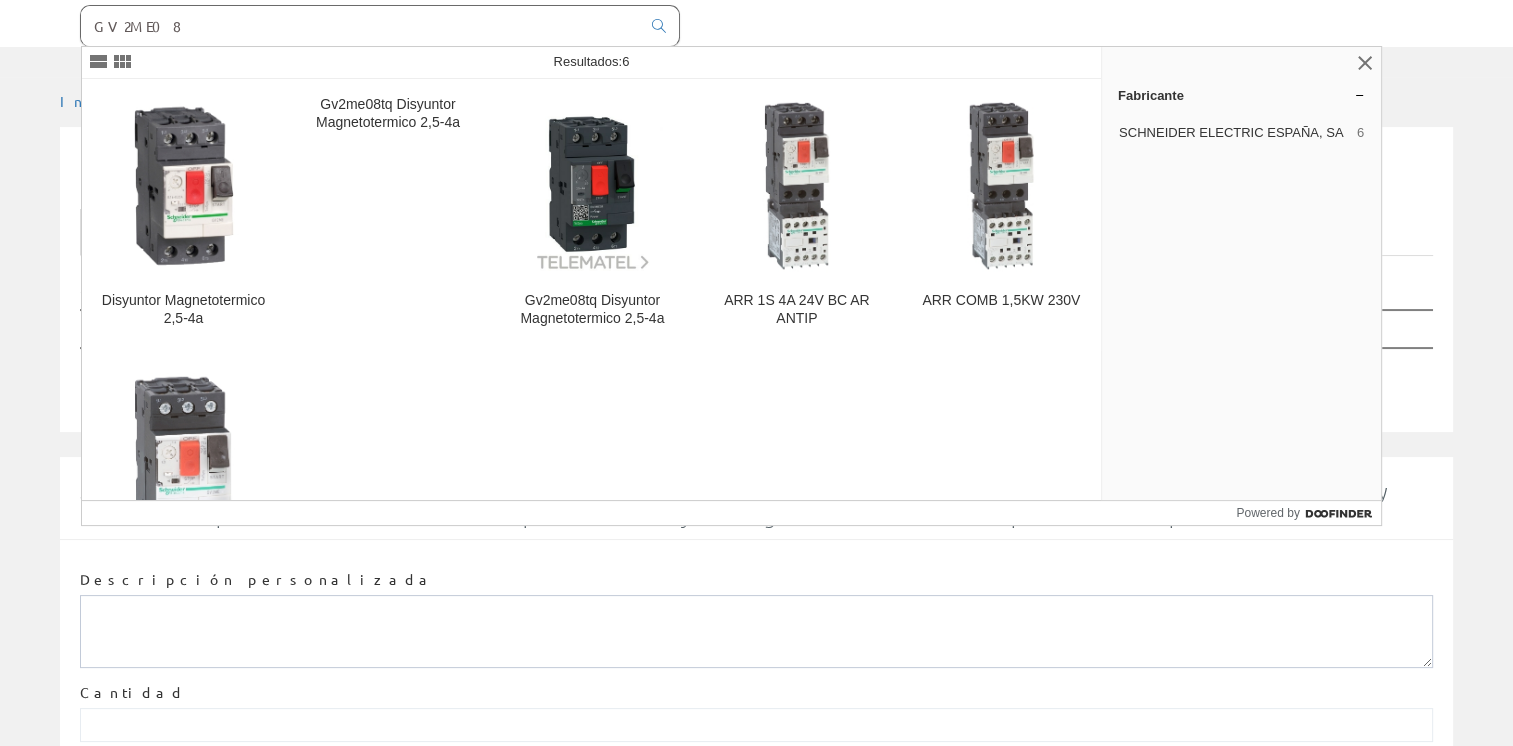 type on "GV2ME08" 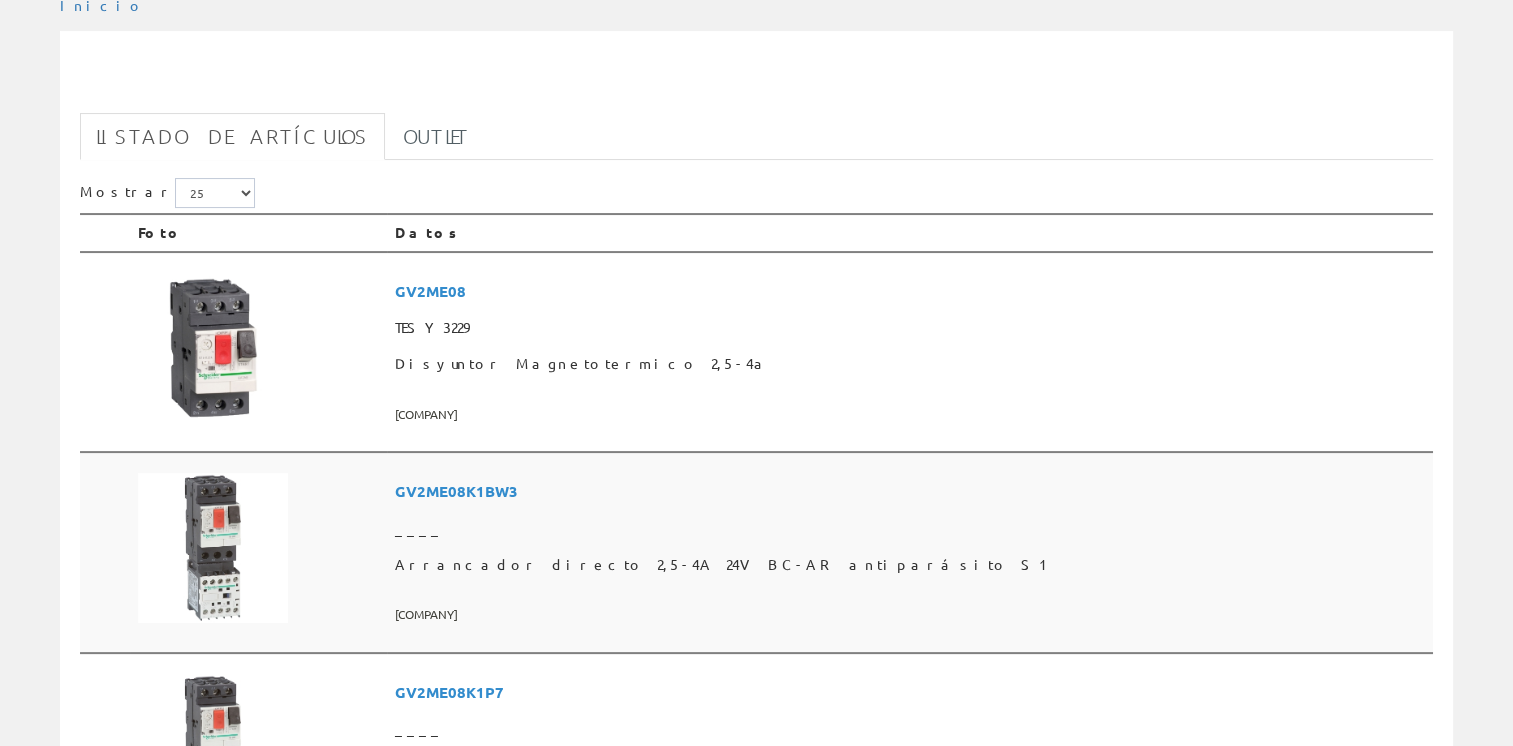 scroll, scrollTop: 300, scrollLeft: 0, axis: vertical 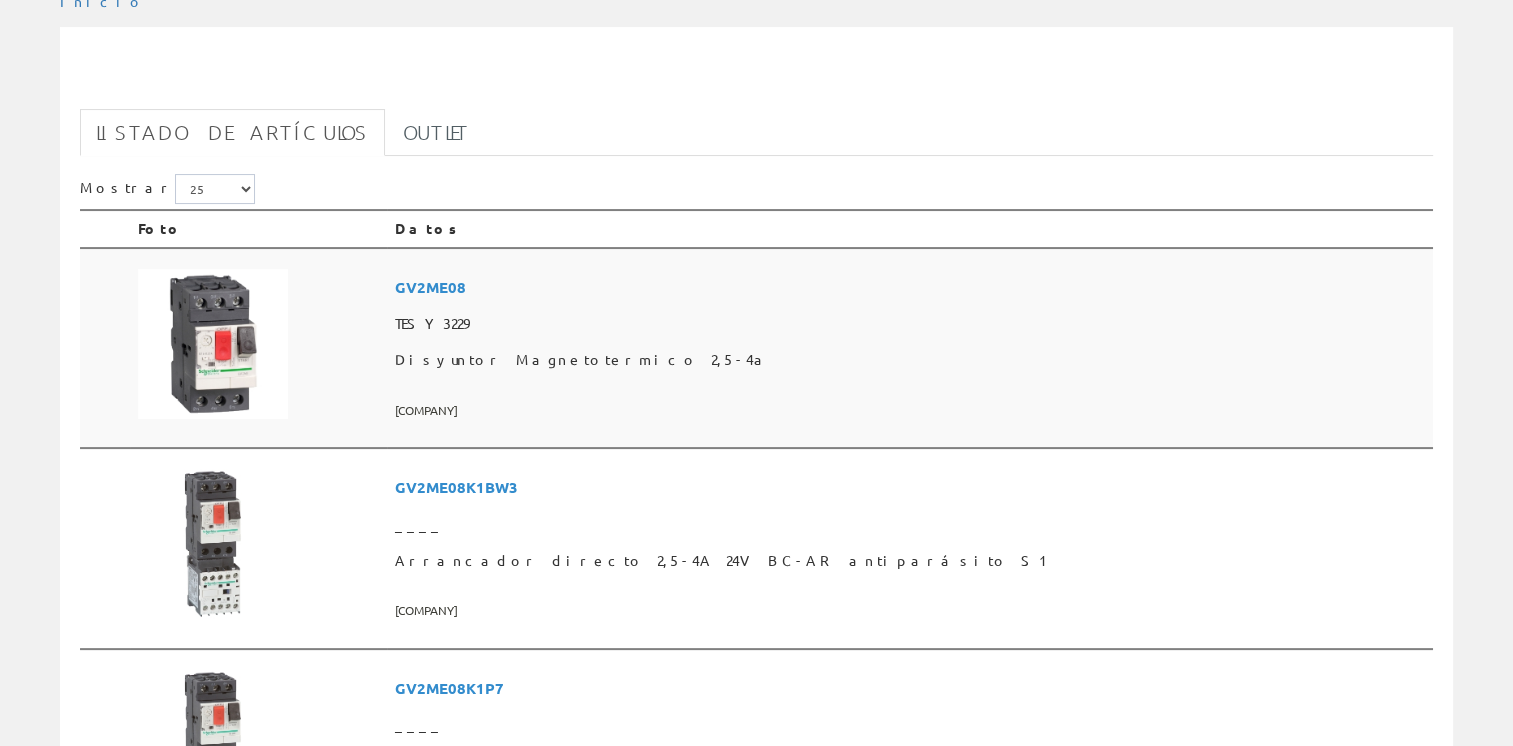 click on "TESY3229" at bounding box center (910, 324) 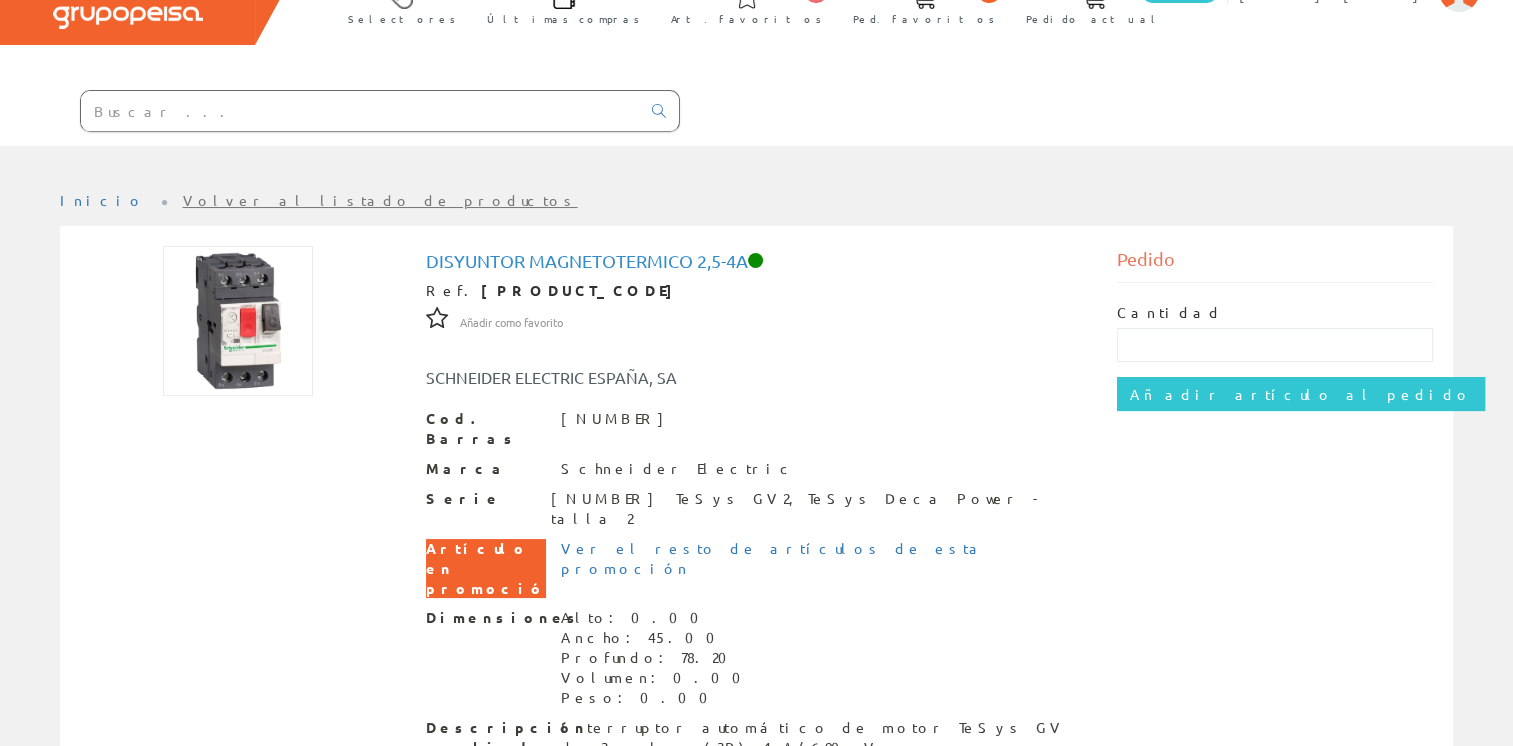 scroll, scrollTop: 111, scrollLeft: 0, axis: vertical 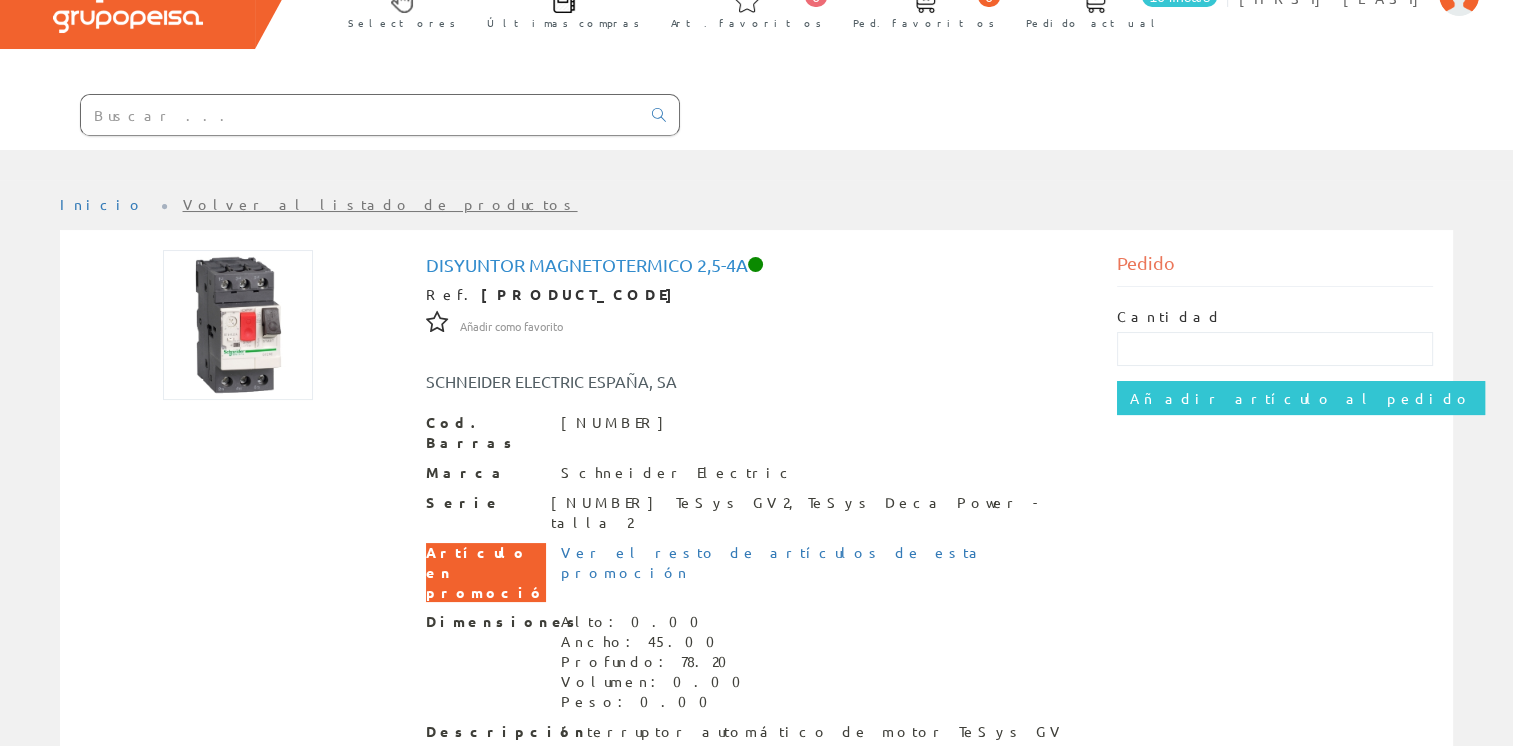 click at bounding box center [360, 115] 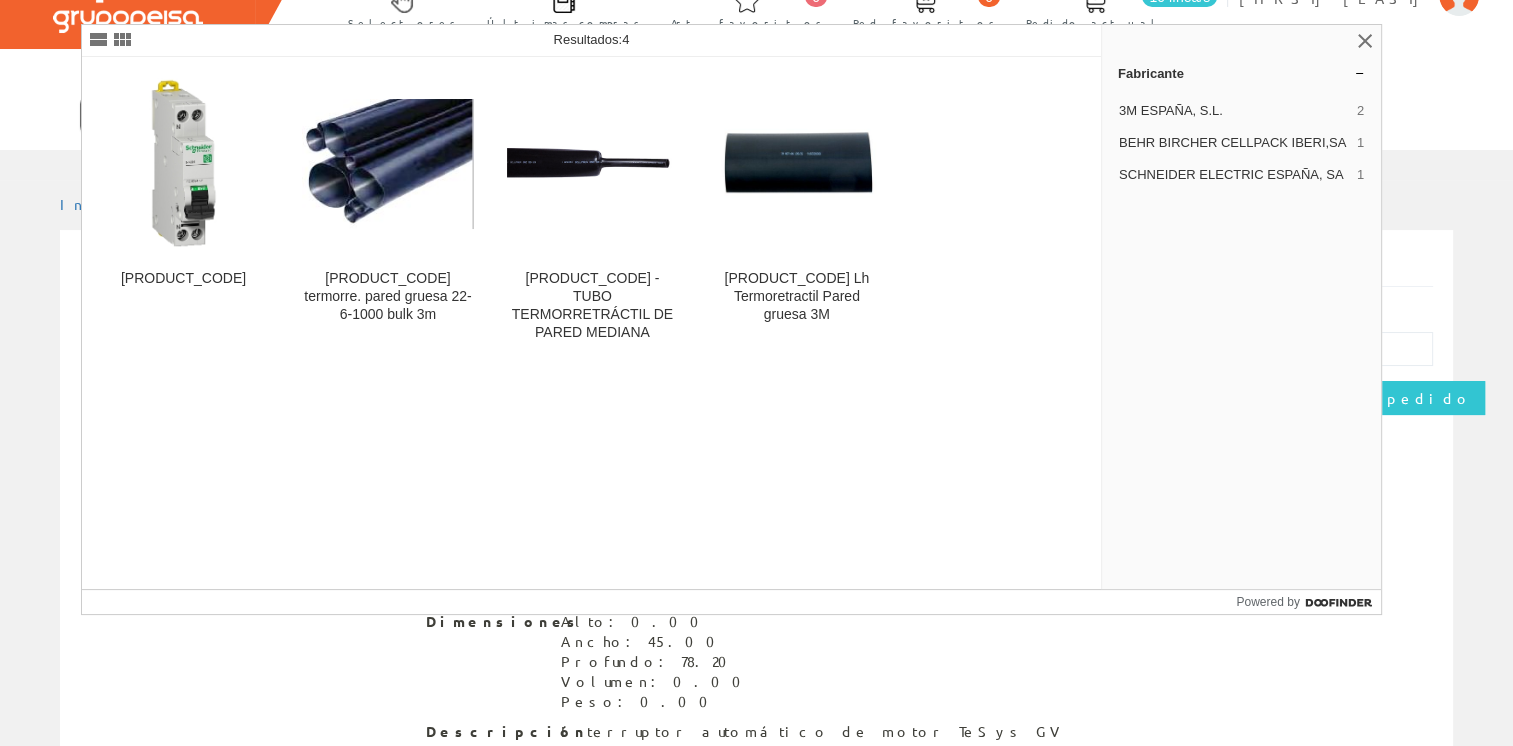 type on "M9P22610" 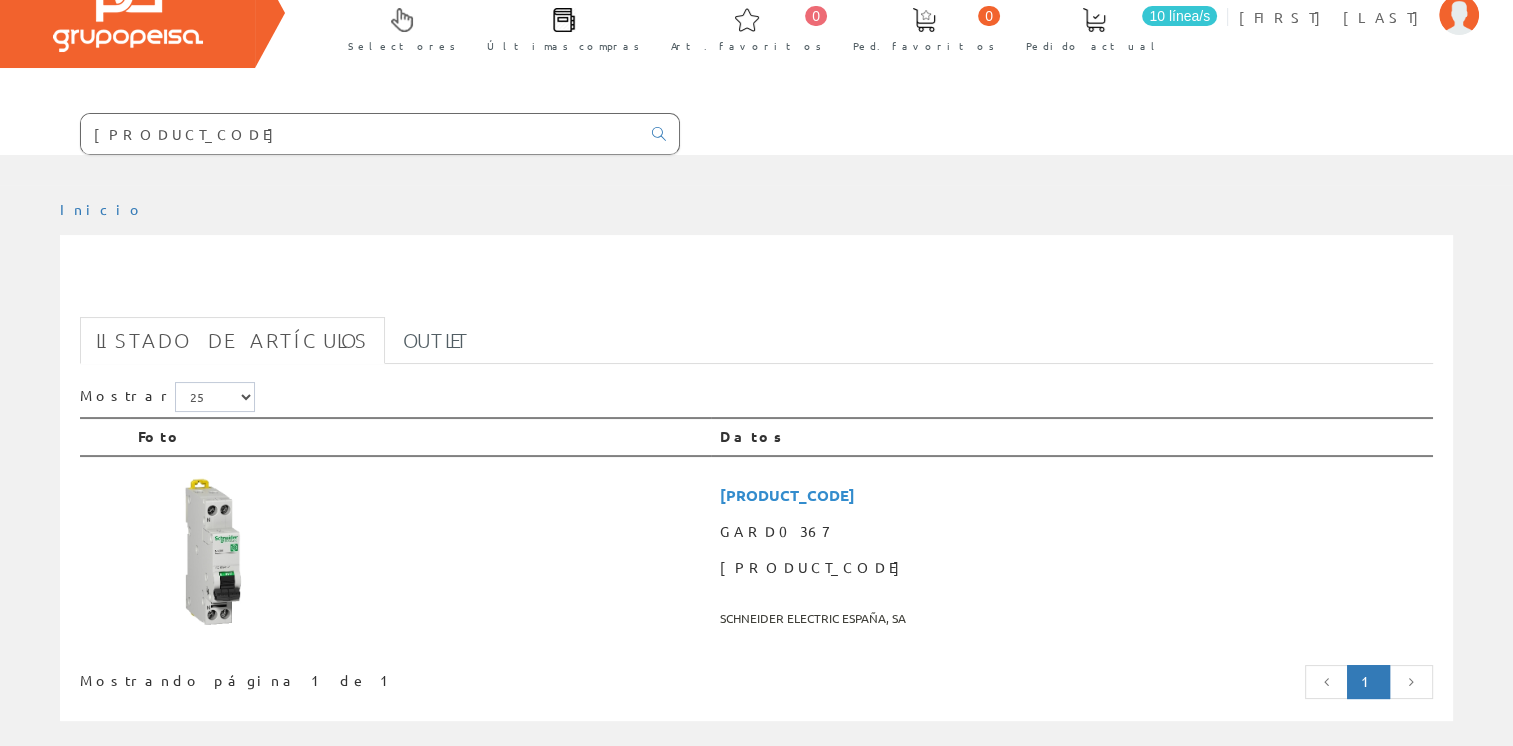 scroll, scrollTop: 300, scrollLeft: 0, axis: vertical 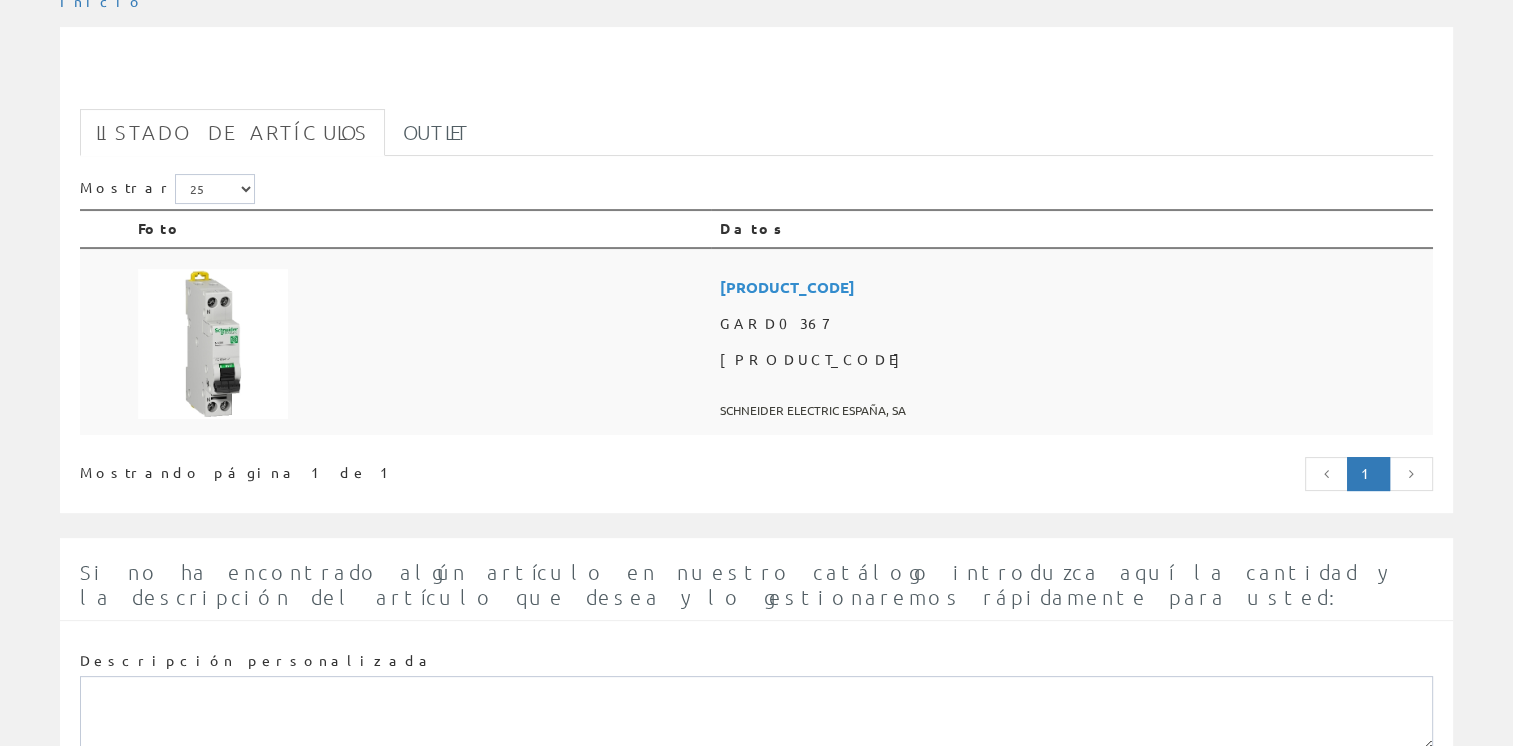 click on "M9P22610 N40n 1p-n 10a c 10fa" at bounding box center [1072, 360] 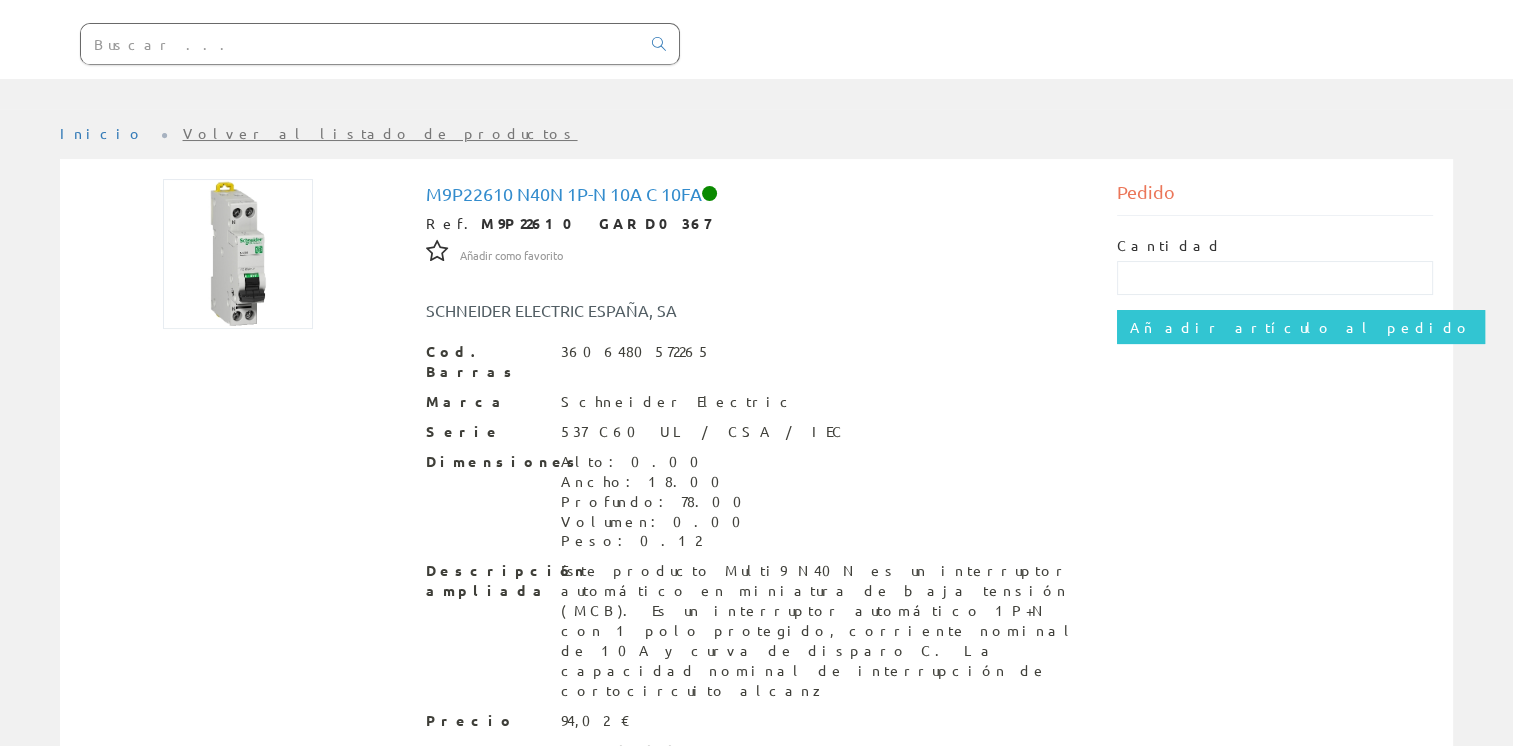 scroll, scrollTop: 200, scrollLeft: 0, axis: vertical 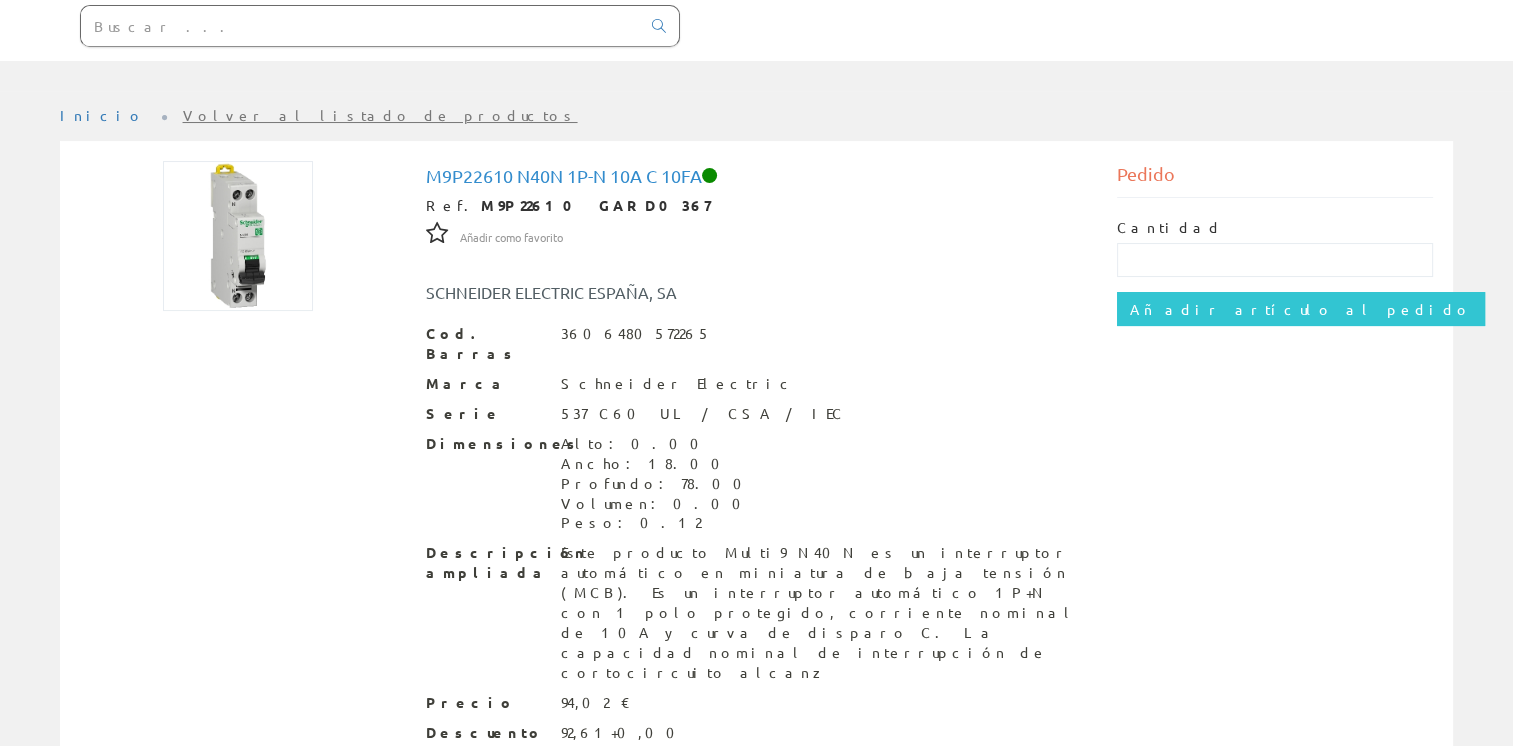 click at bounding box center [360, 26] 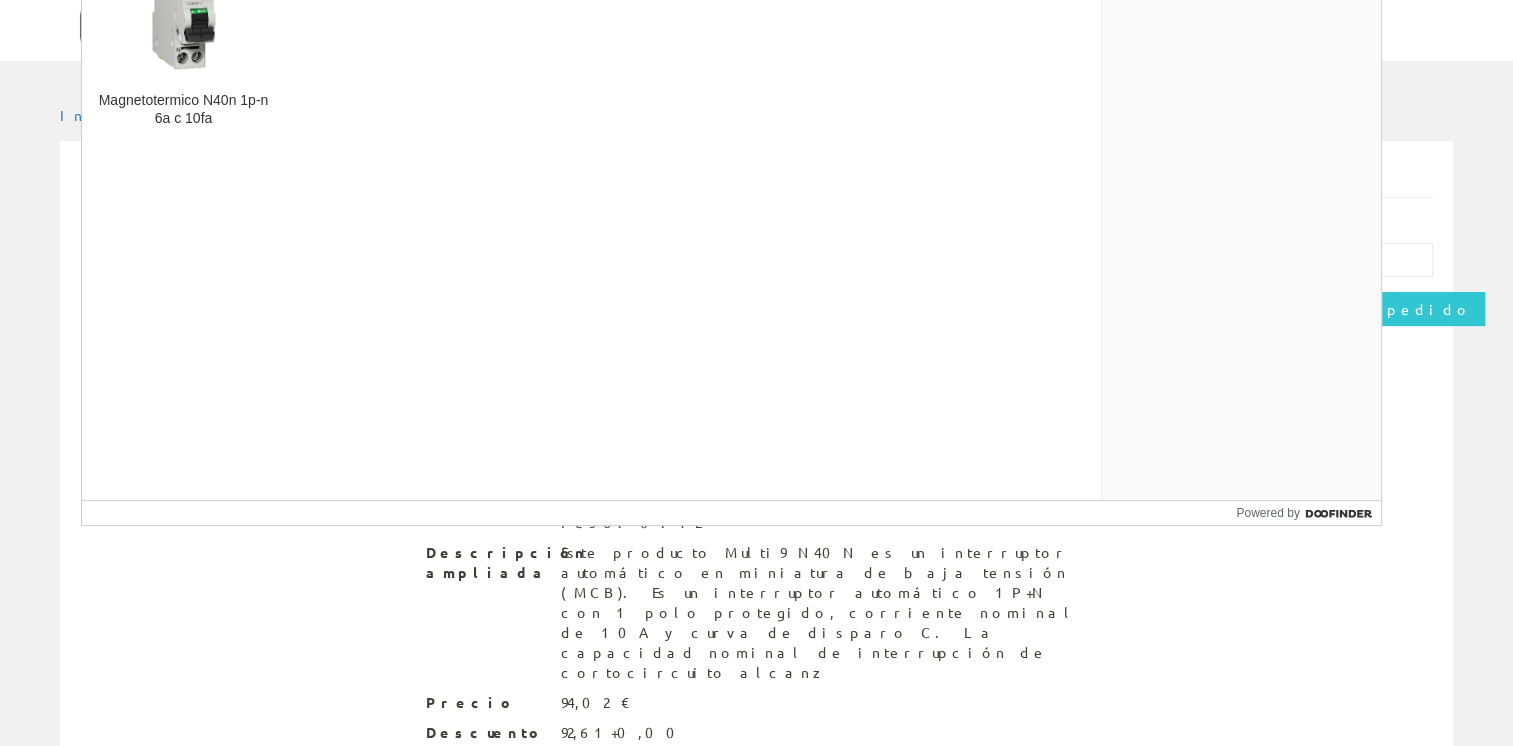 type on "[PRODUCT_CODE]" 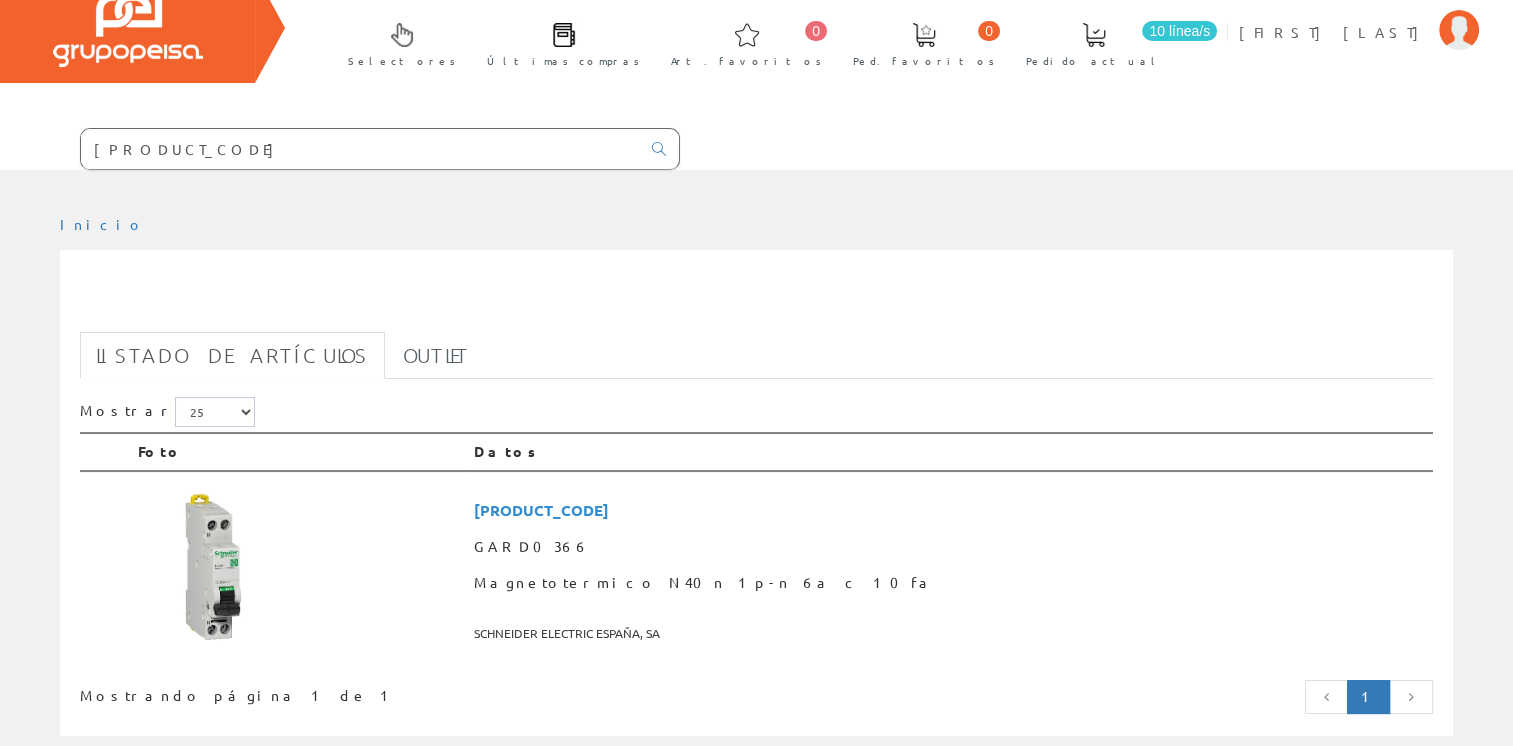 scroll, scrollTop: 100, scrollLeft: 0, axis: vertical 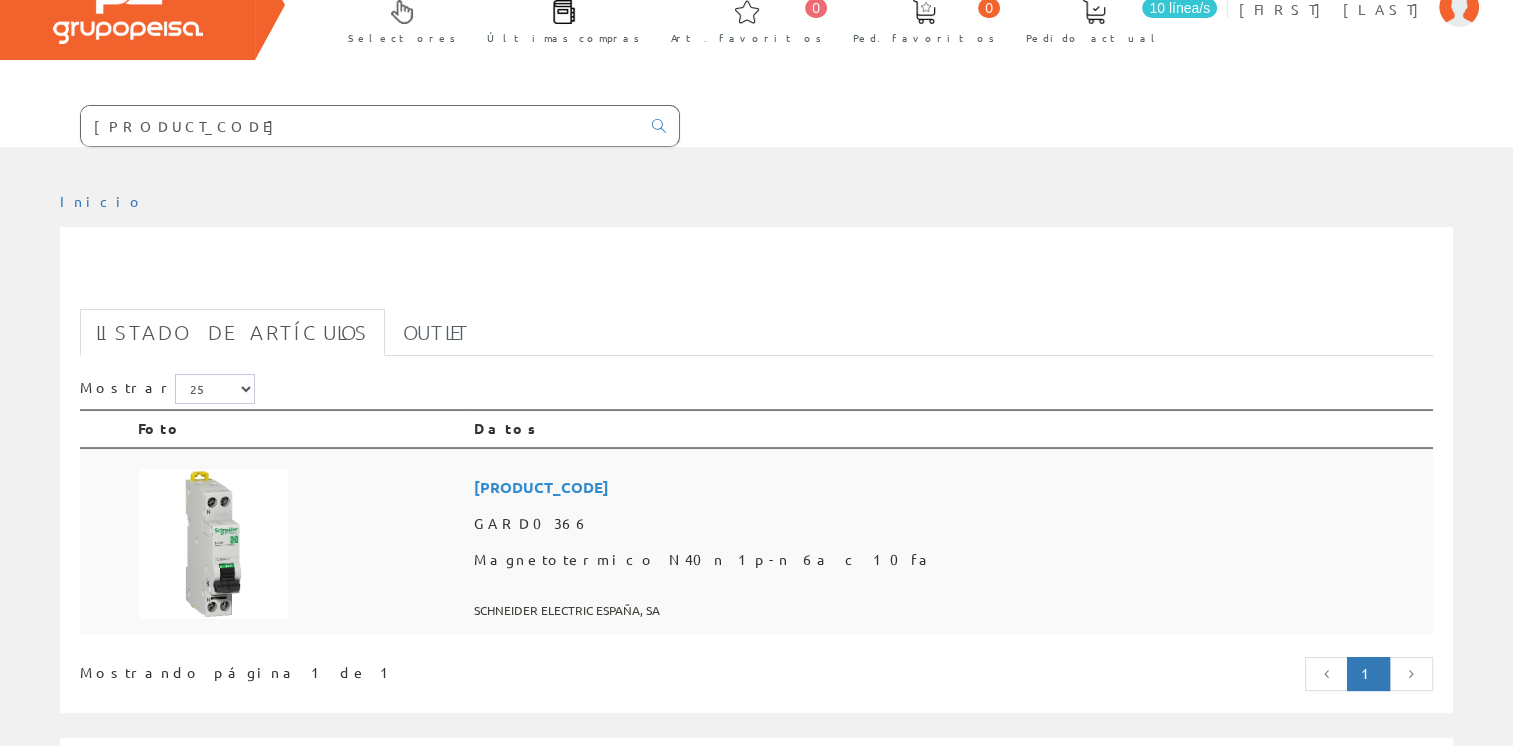 click on "Magnetotermico N40n 1p-n 6a c 10fa" at bounding box center [949, 560] 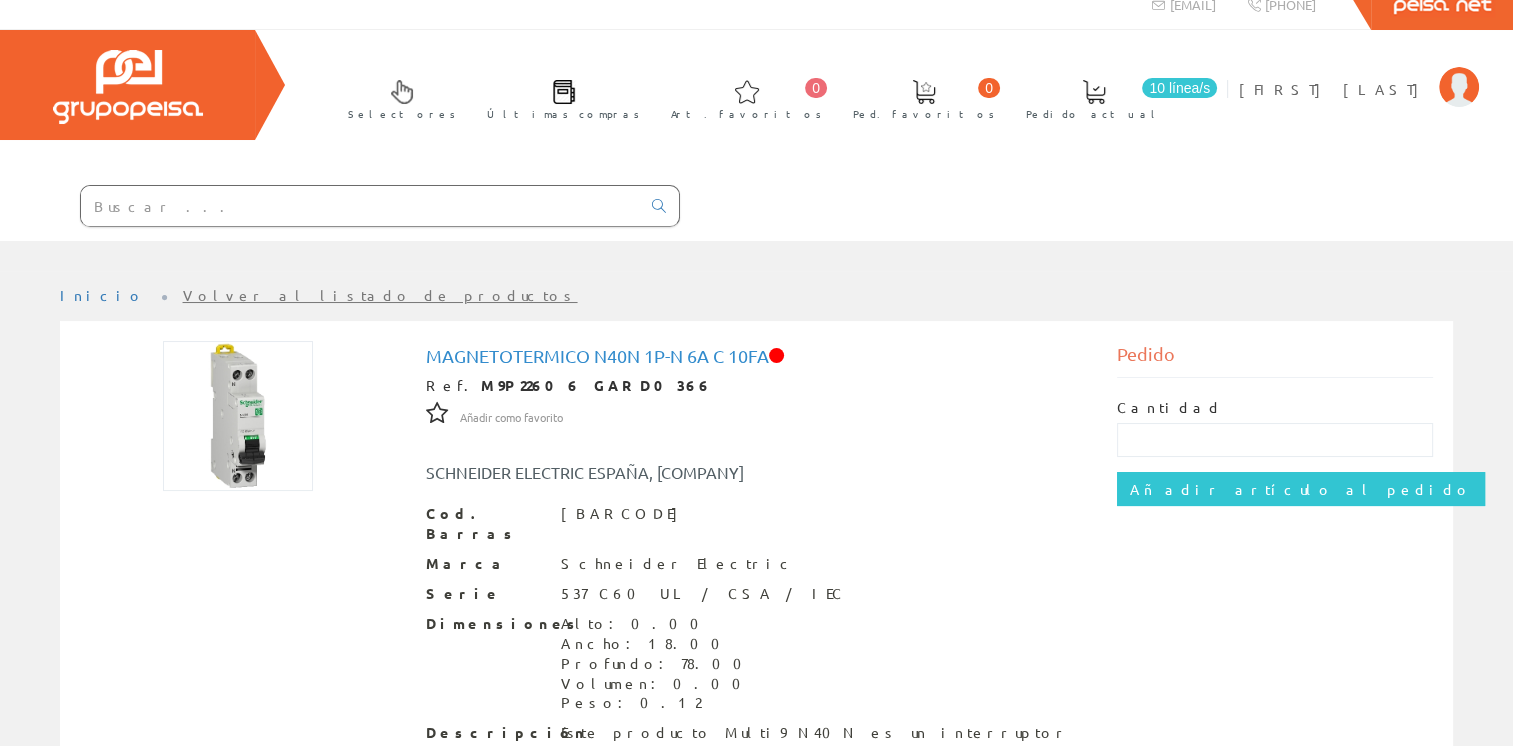 scroll, scrollTop: 0, scrollLeft: 0, axis: both 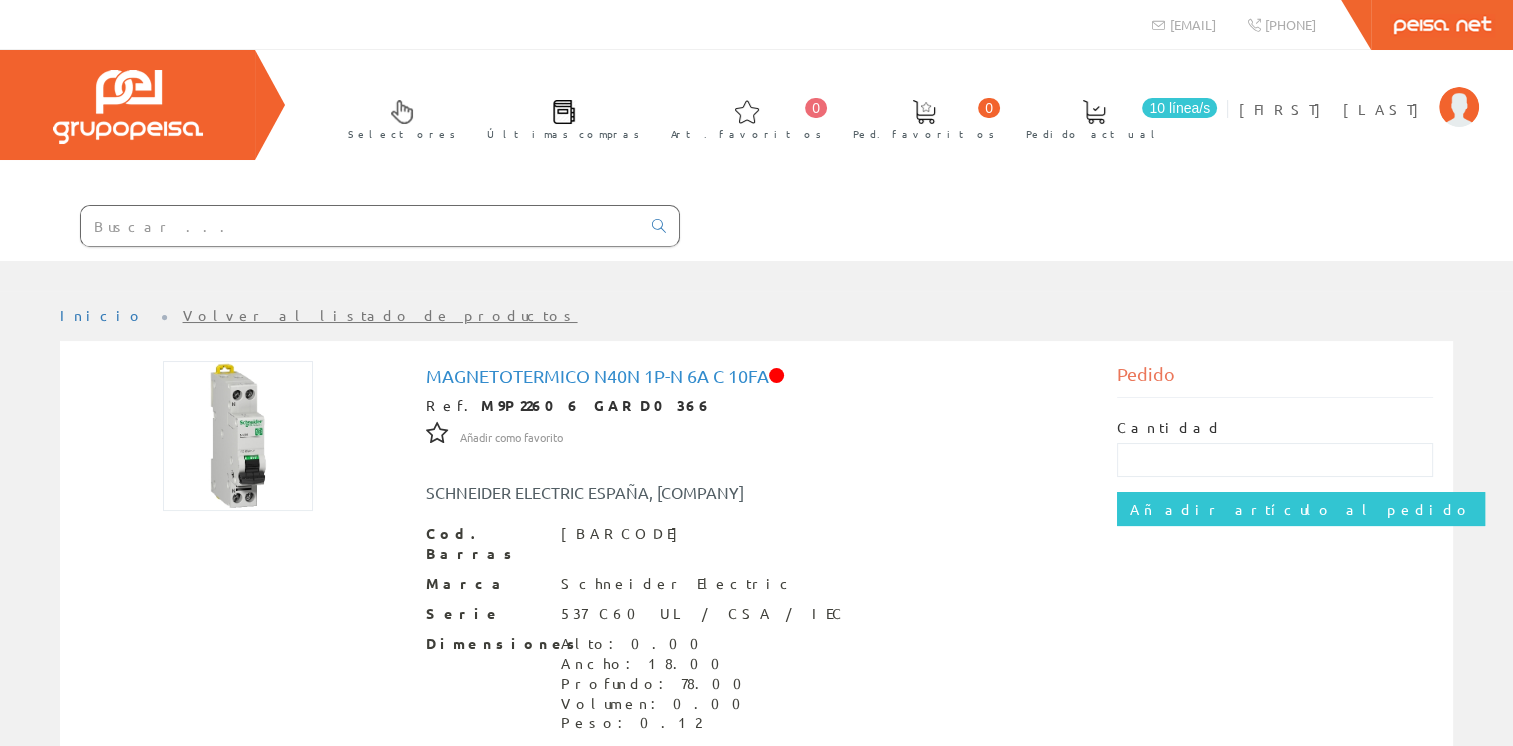click at bounding box center (360, 226) 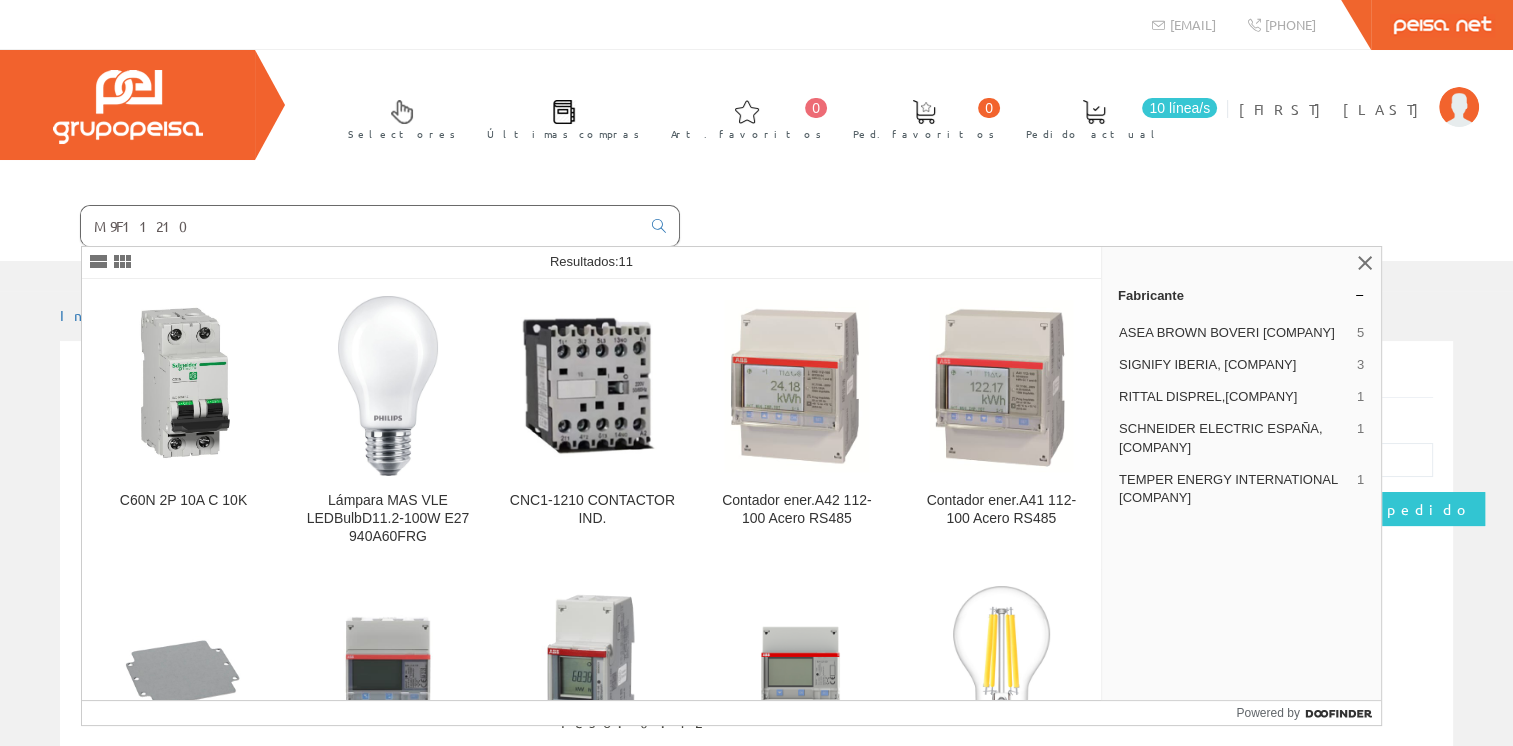 type on "M9F11210" 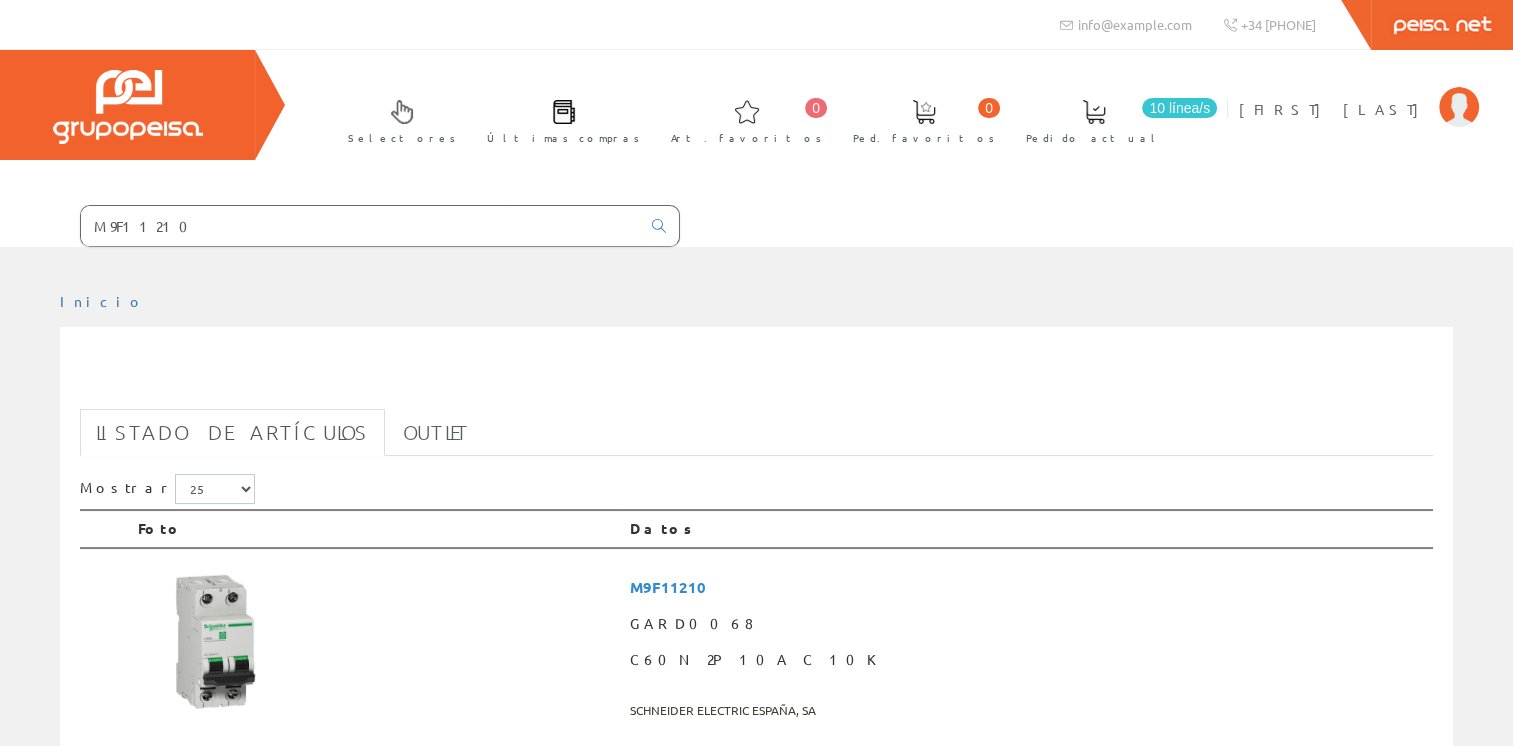 scroll, scrollTop: 300, scrollLeft: 0, axis: vertical 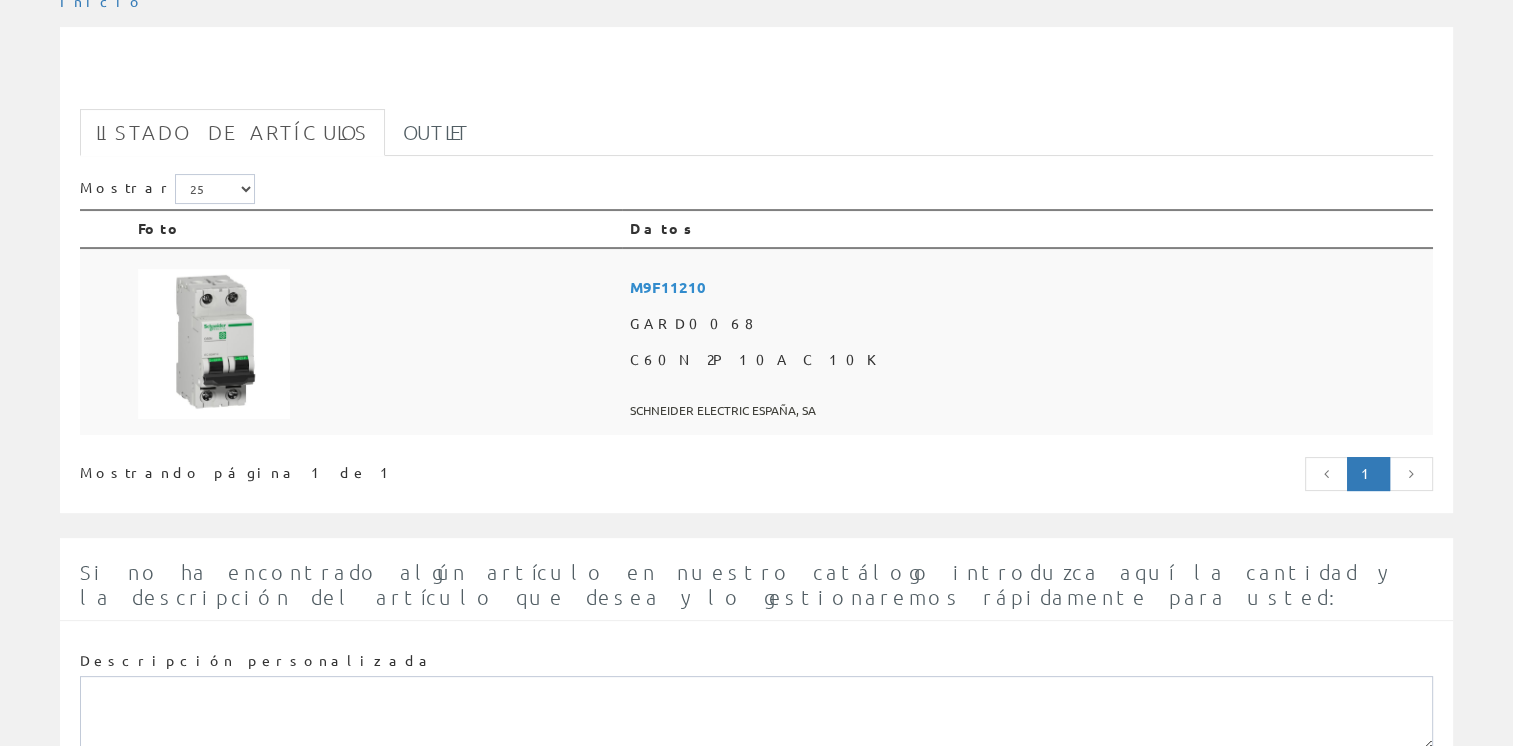 click at bounding box center (1027, 386) 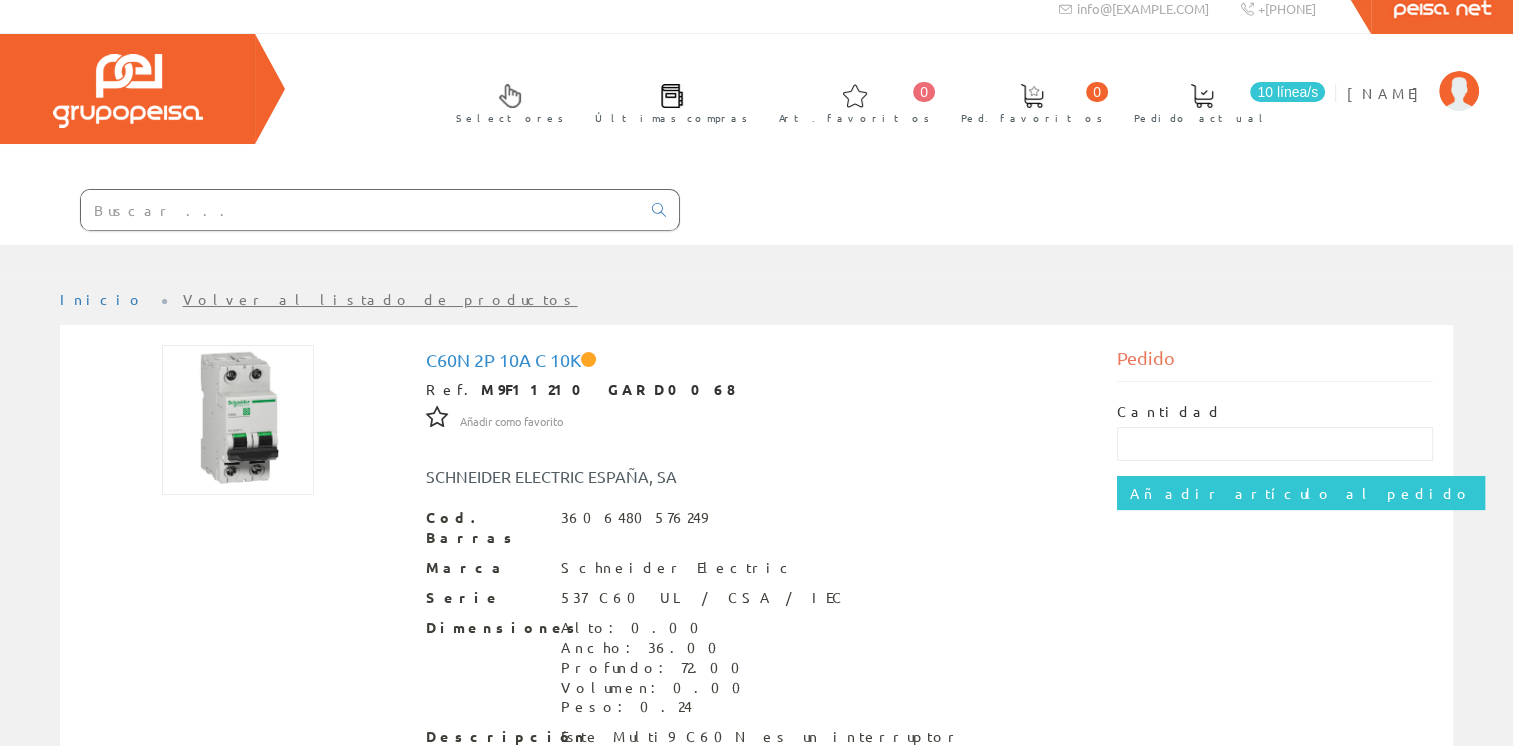 scroll, scrollTop: 0, scrollLeft: 0, axis: both 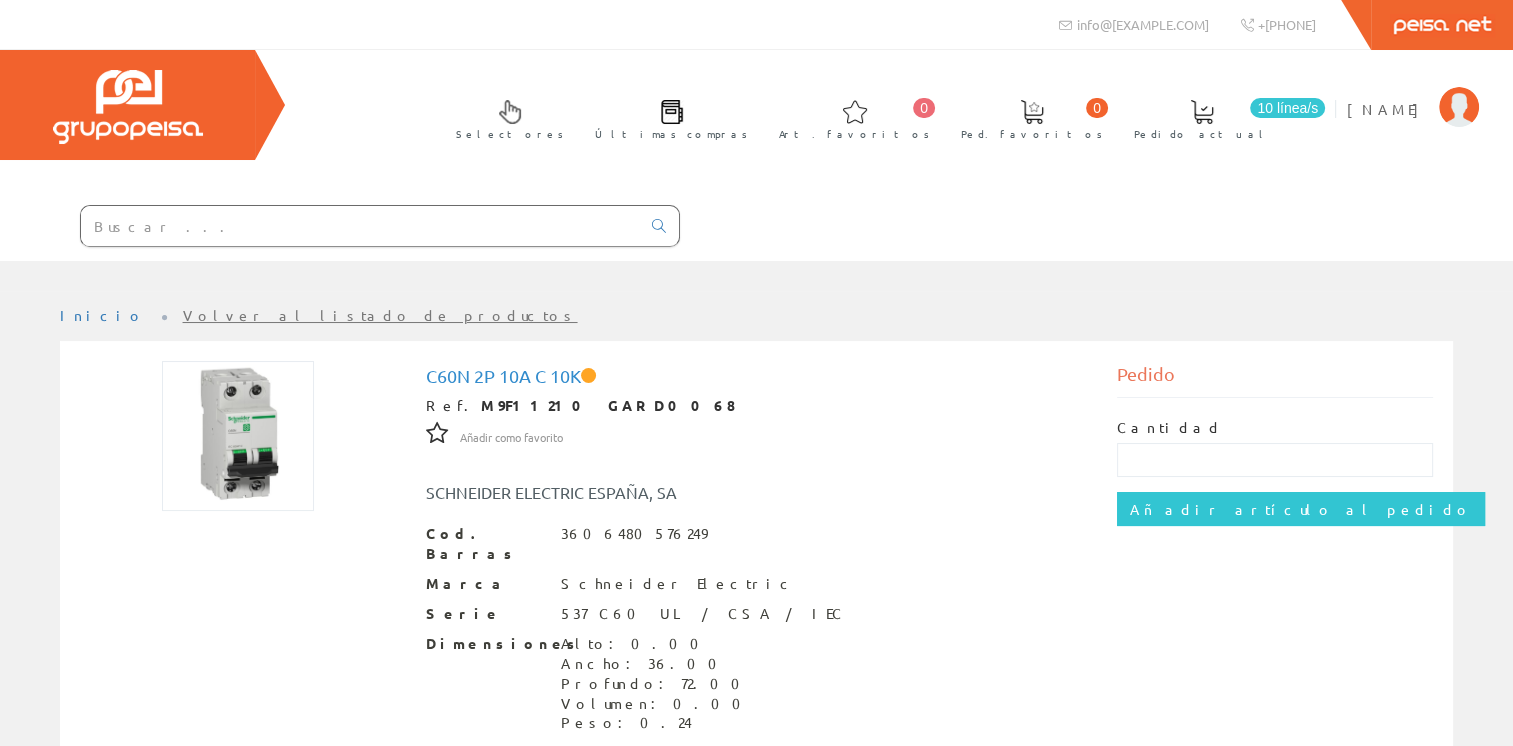 click at bounding box center (360, 226) 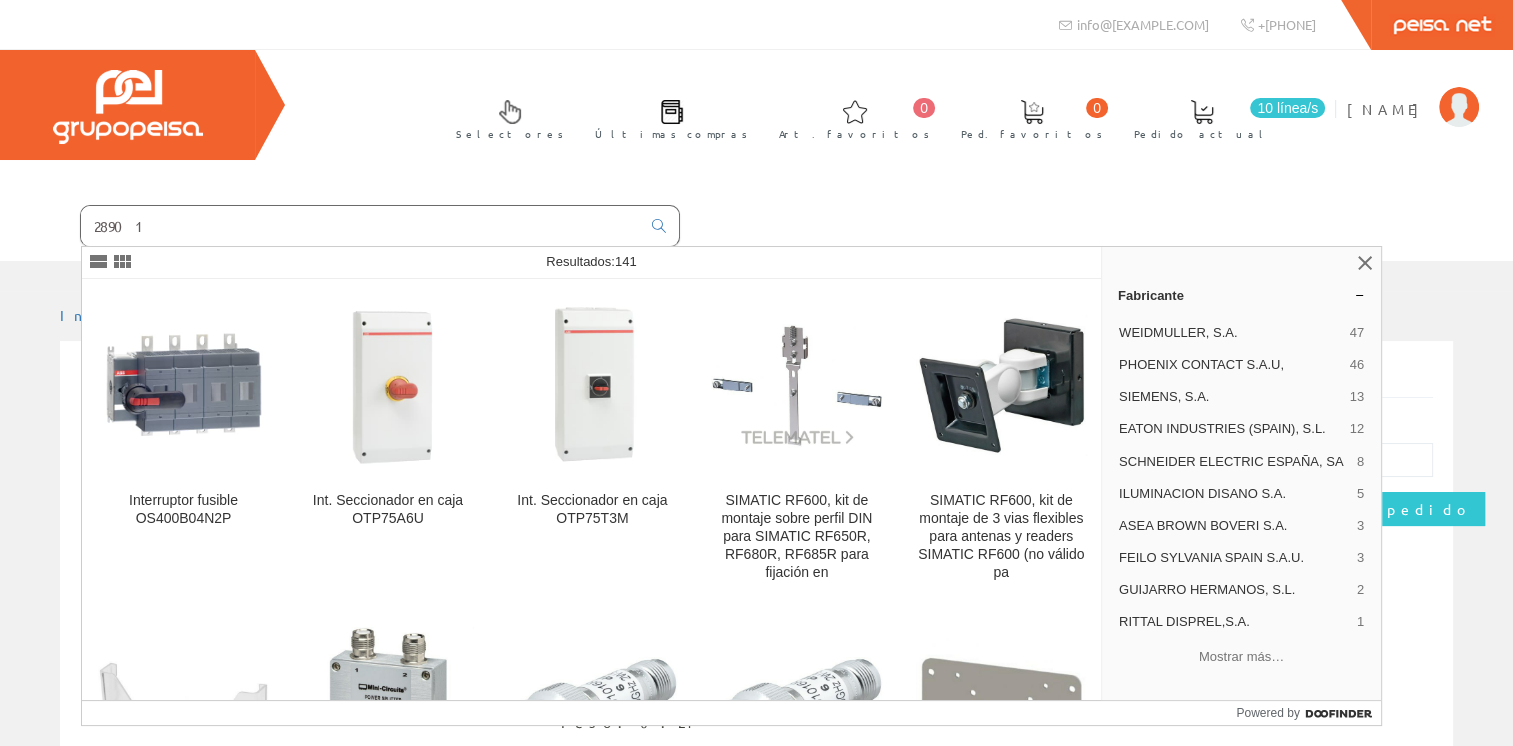 type on "28901" 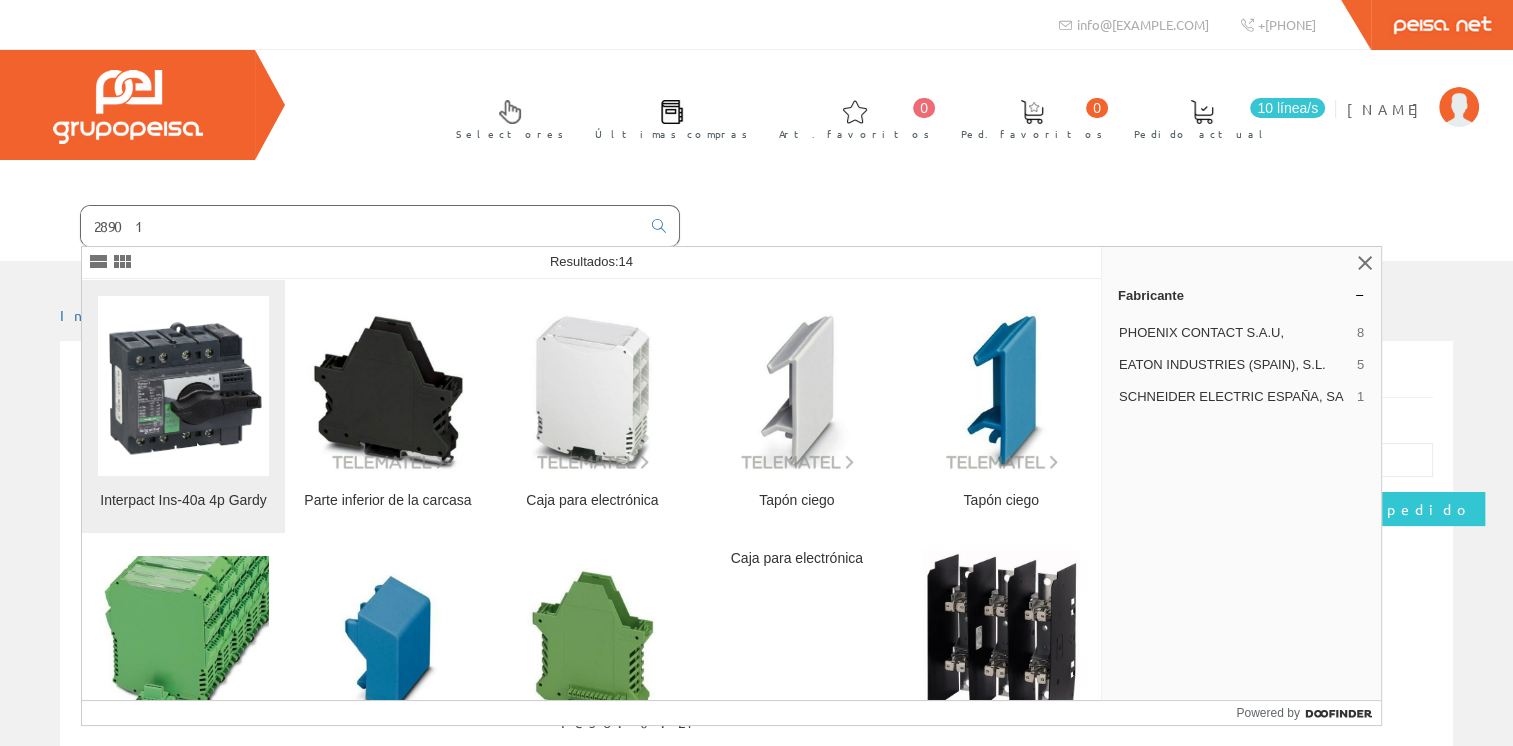 click at bounding box center [183, 385] 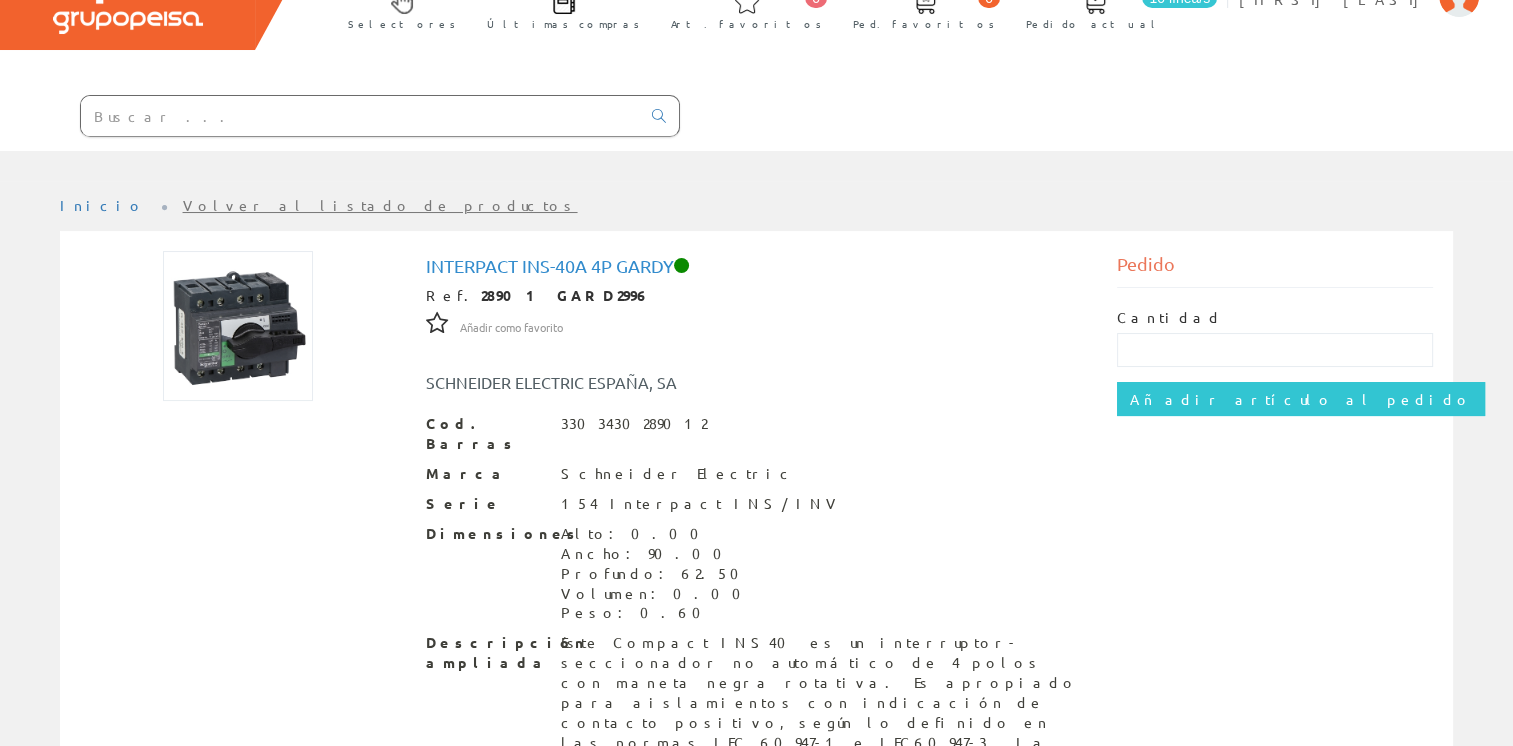 scroll, scrollTop: 61, scrollLeft: 0, axis: vertical 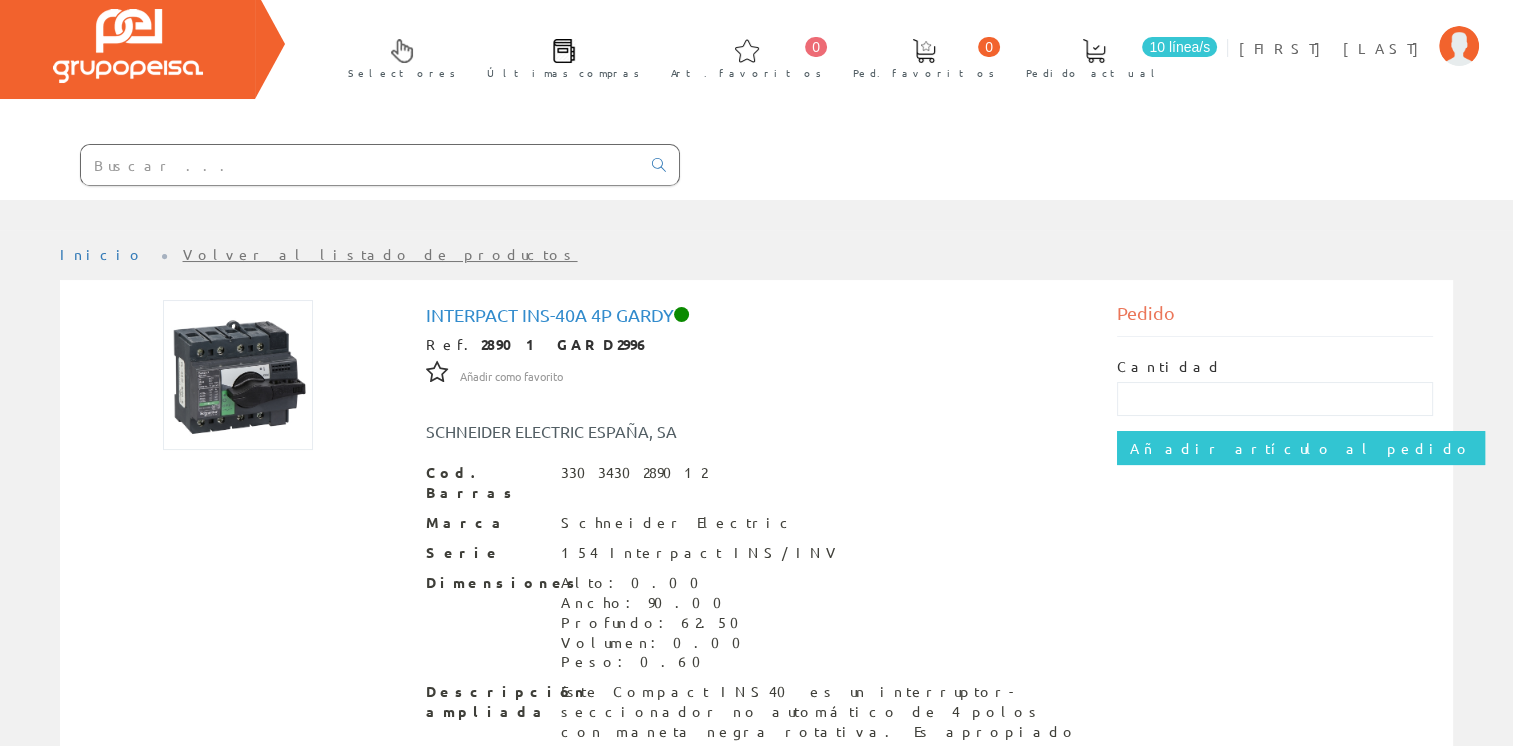 click at bounding box center (360, 165) 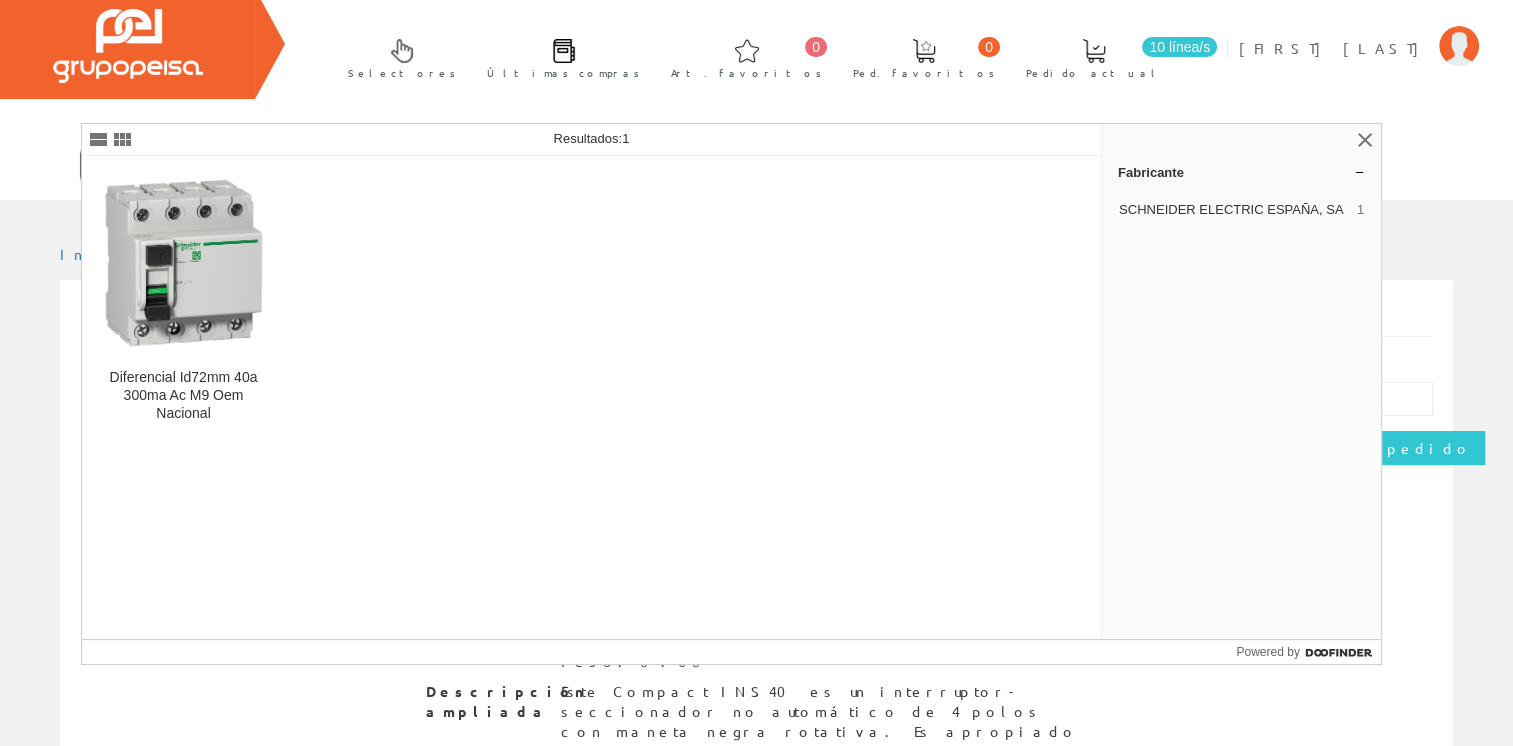 type on "M9R14440" 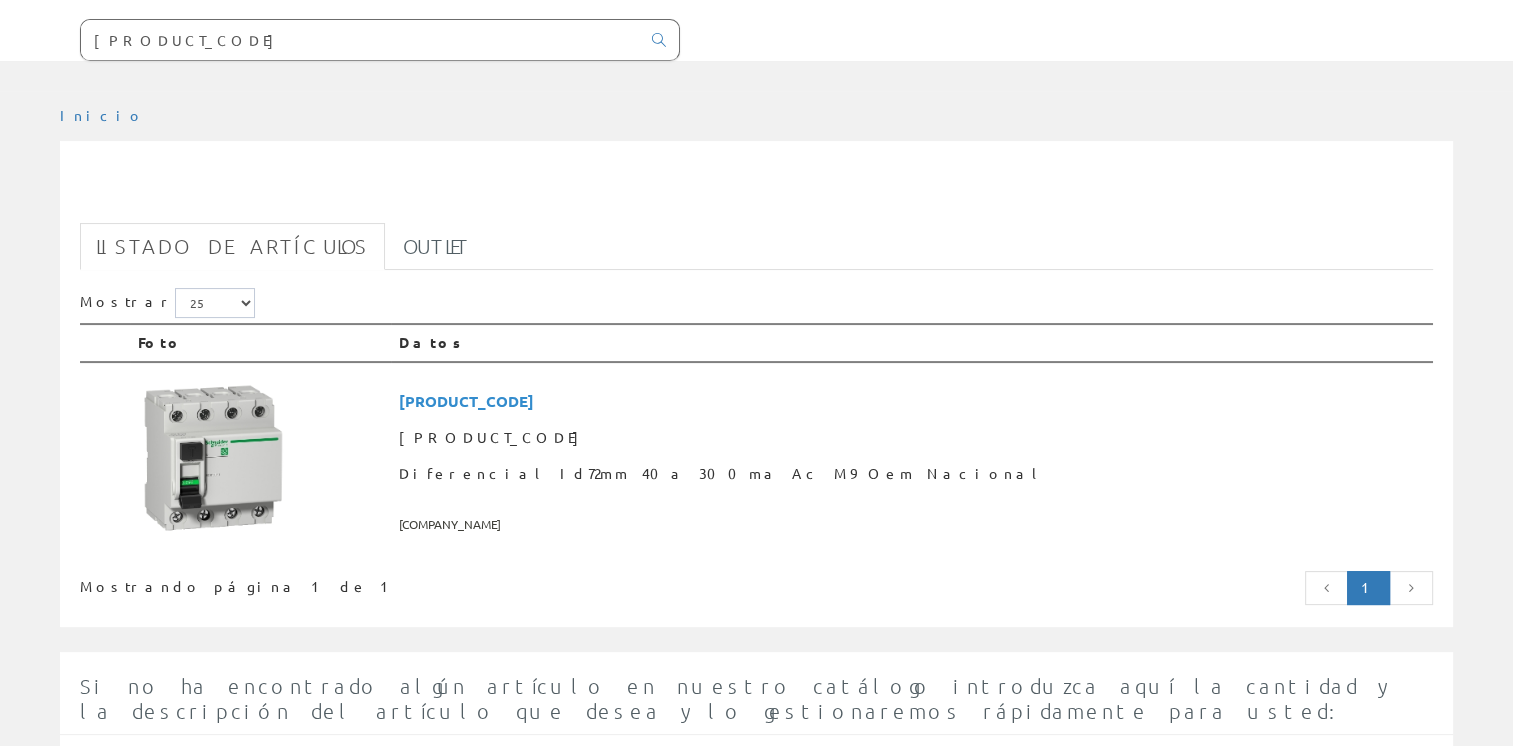 scroll, scrollTop: 300, scrollLeft: 0, axis: vertical 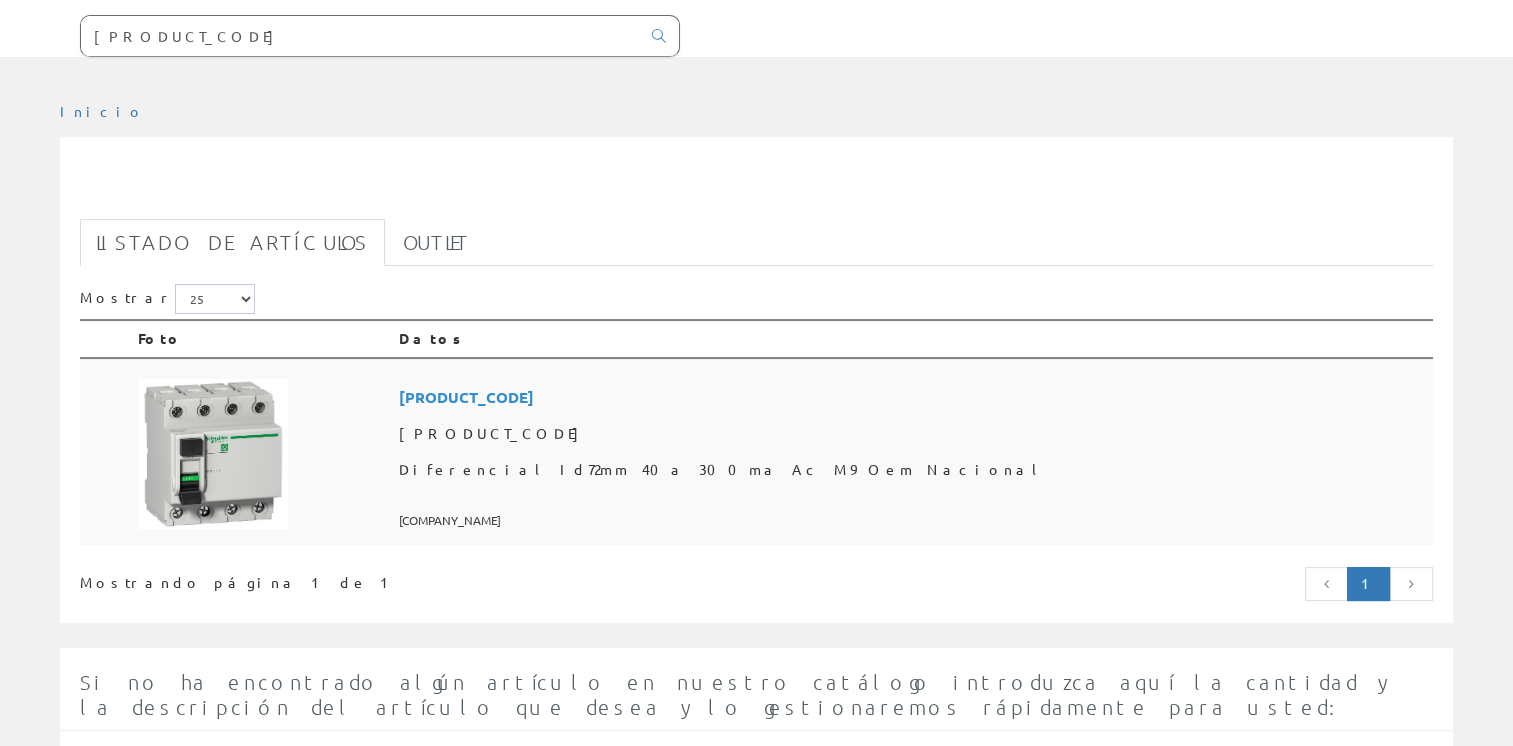 click on "Diferencial Id72mm 40a 300ma Ac M9 Oem Nacional" at bounding box center [912, 470] 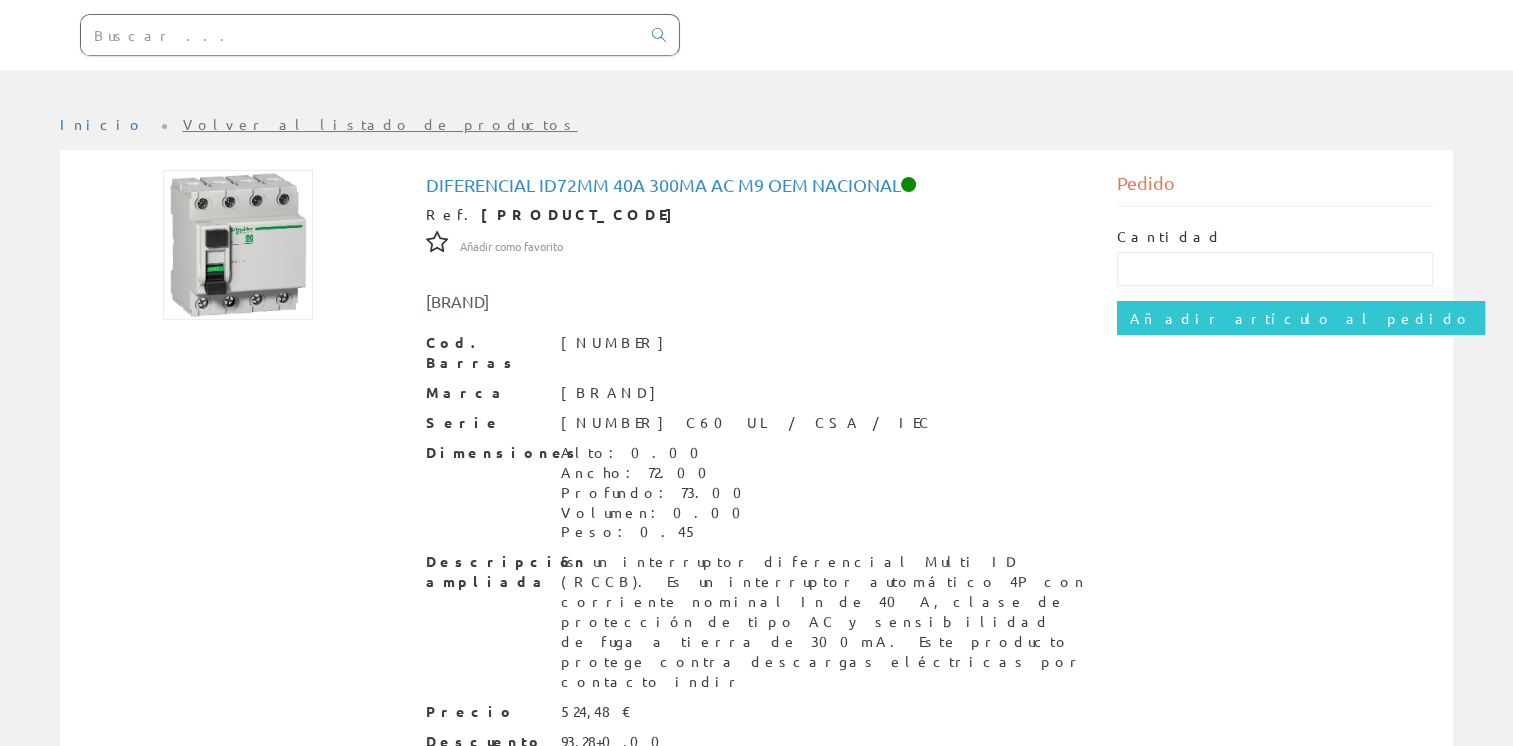 scroll, scrollTop: 61, scrollLeft: 0, axis: vertical 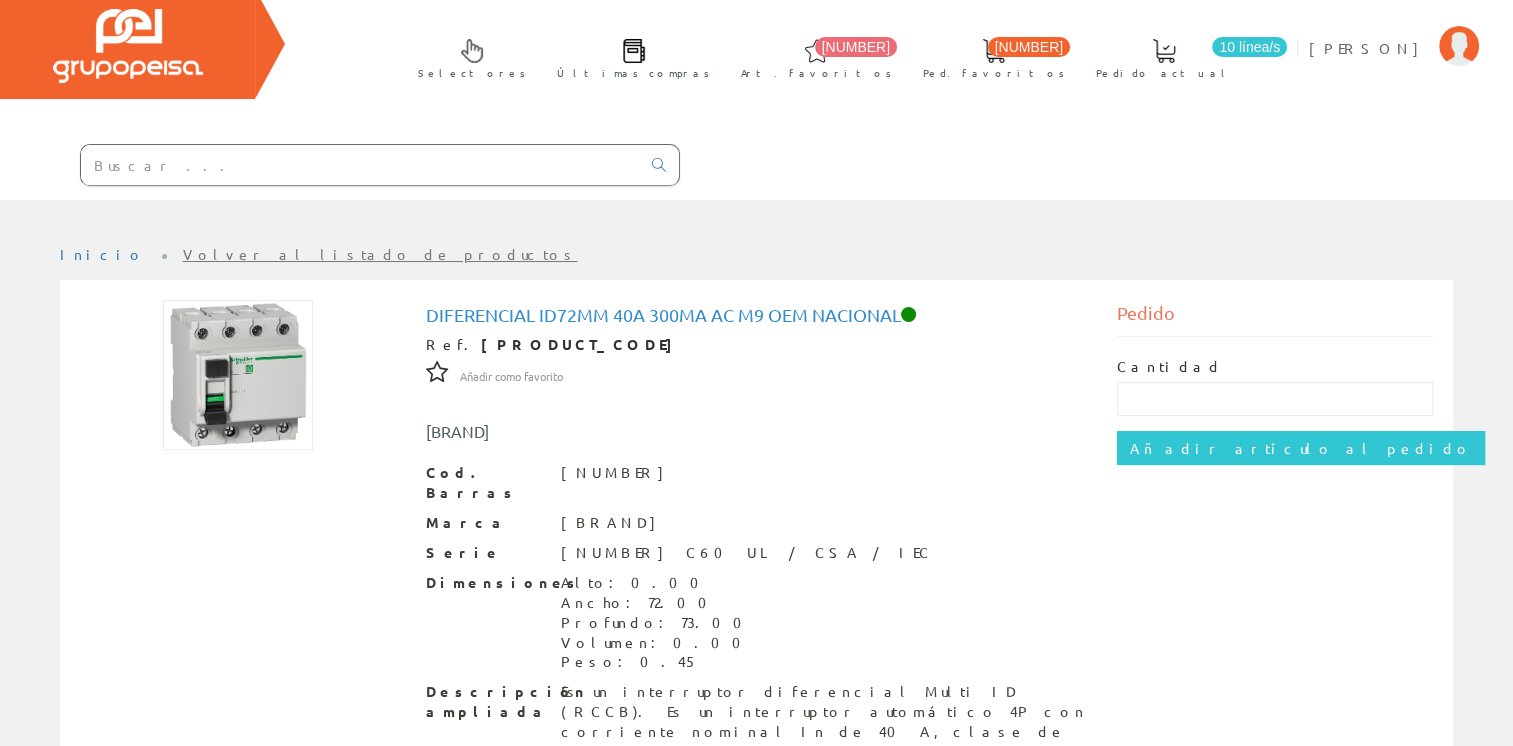 click at bounding box center (360, 165) 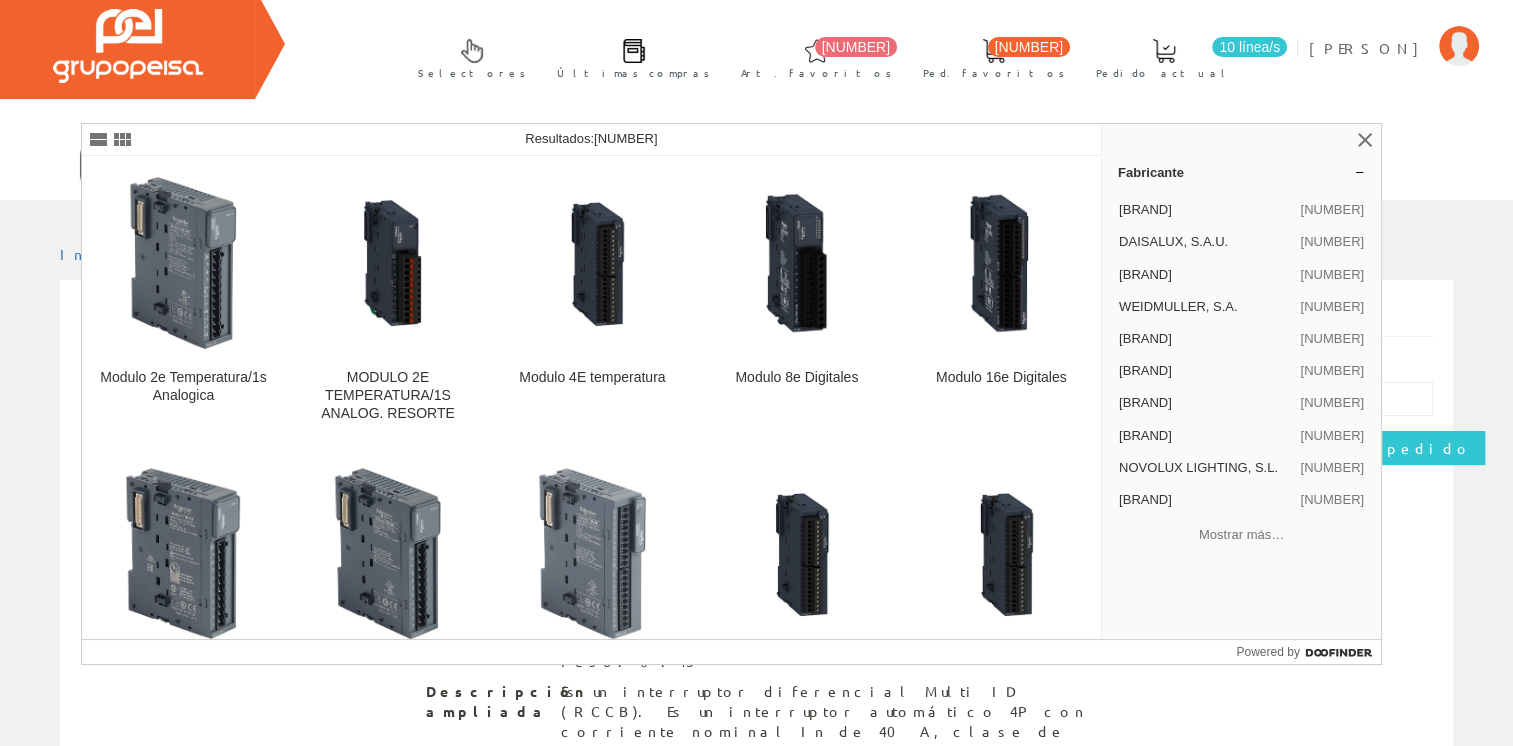 type on "TM3BCEIP" 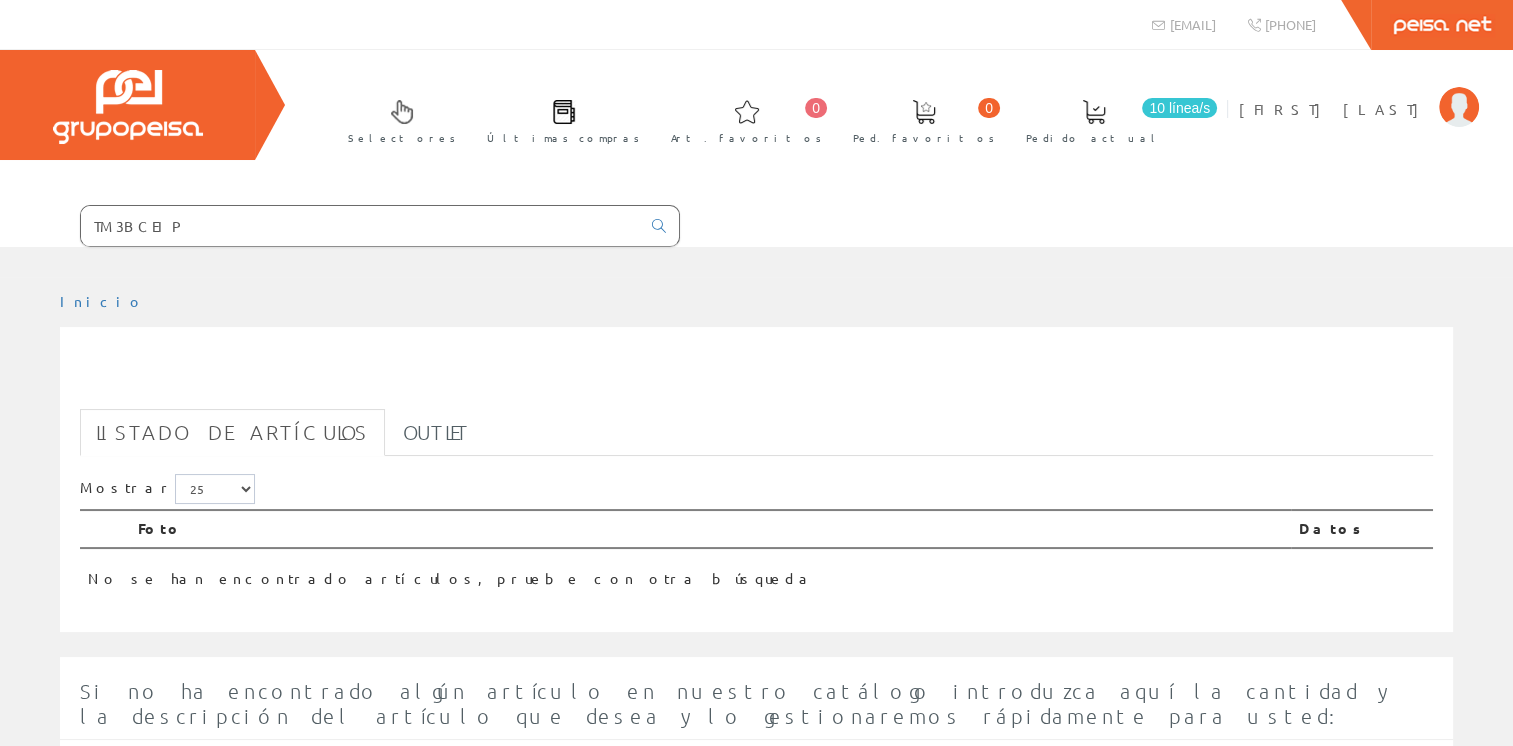 scroll, scrollTop: 200, scrollLeft: 0, axis: vertical 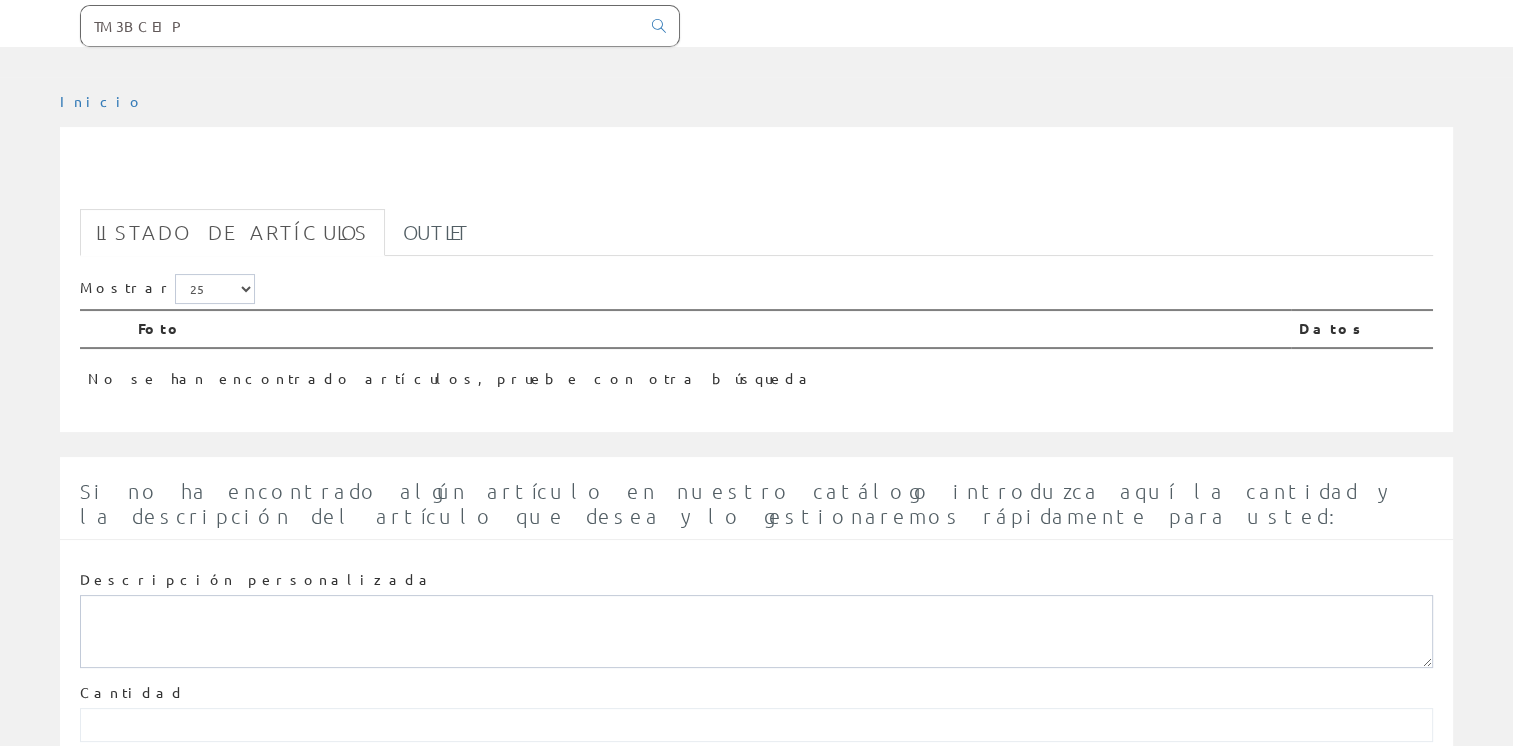 drag, startPoint x: 394, startPoint y: 34, endPoint x: 76, endPoint y: 44, distance: 318.1572 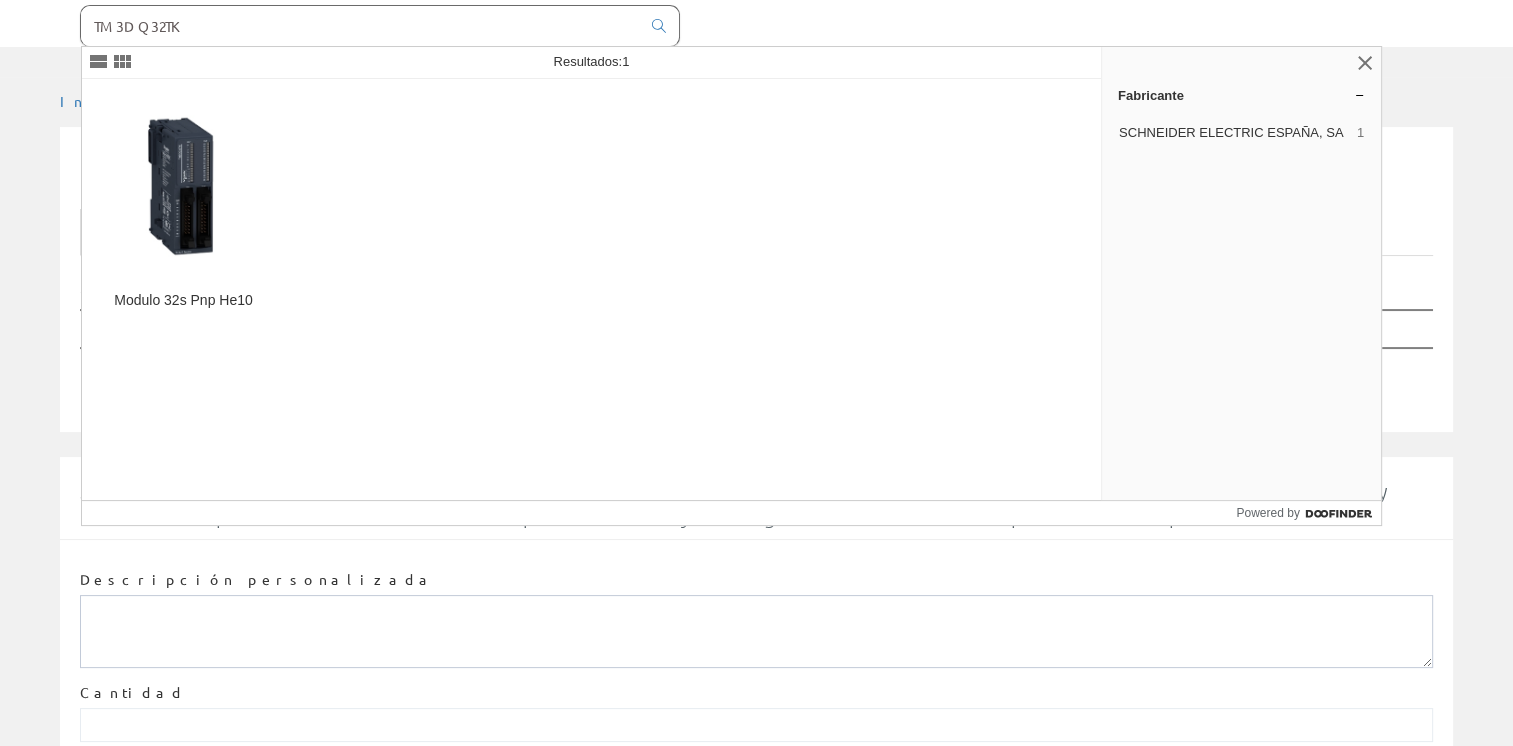 type on "TM3DQ32TK" 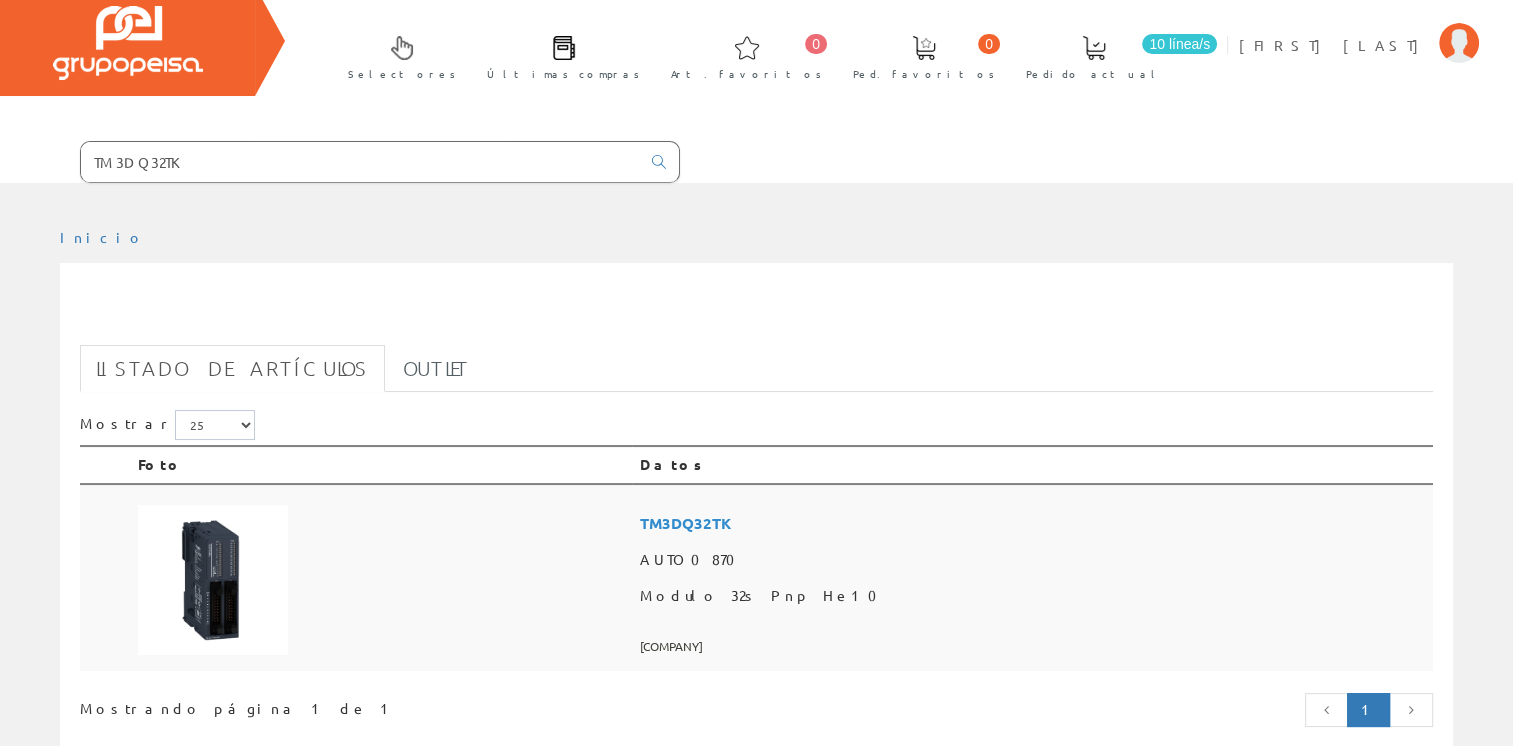 scroll, scrollTop: 100, scrollLeft: 0, axis: vertical 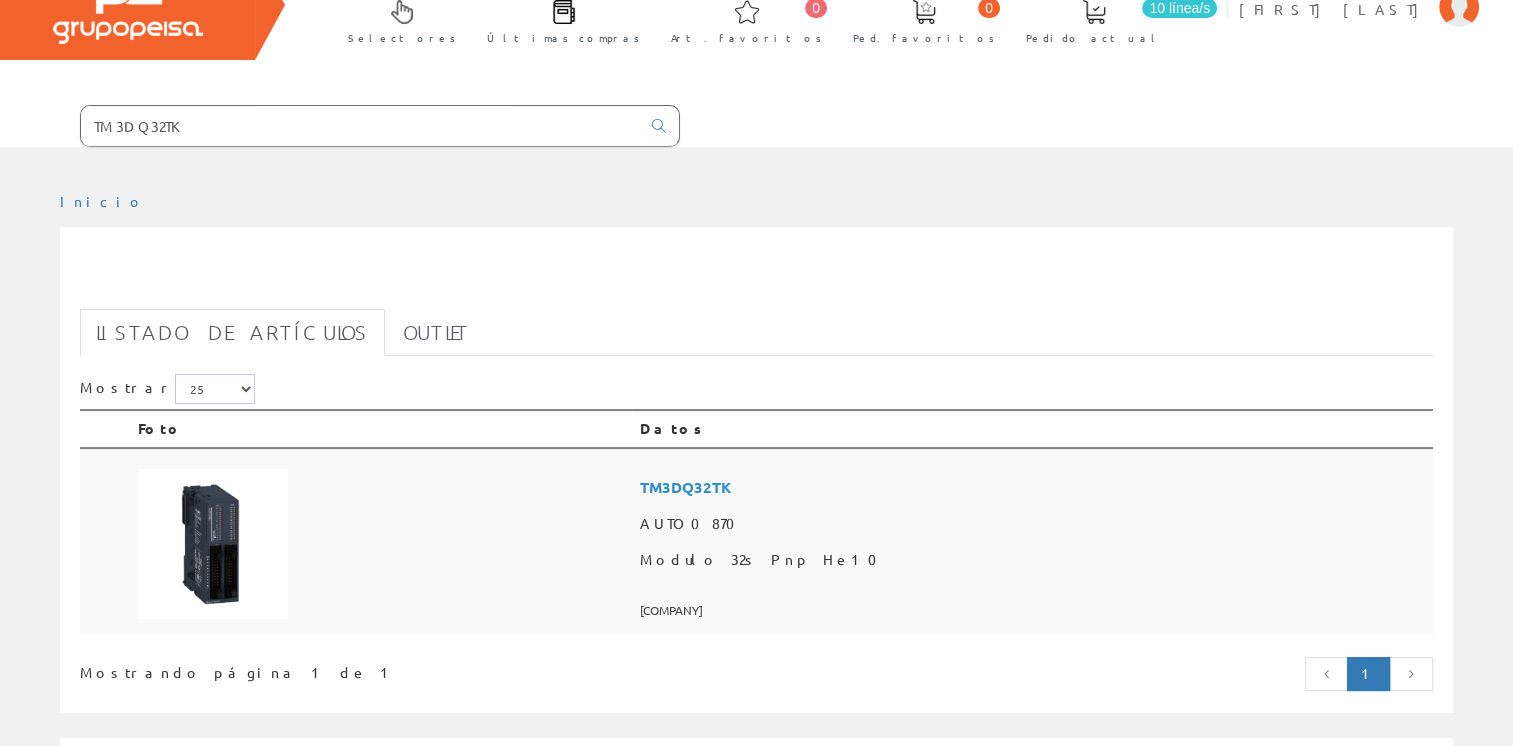 click at bounding box center (381, 542) 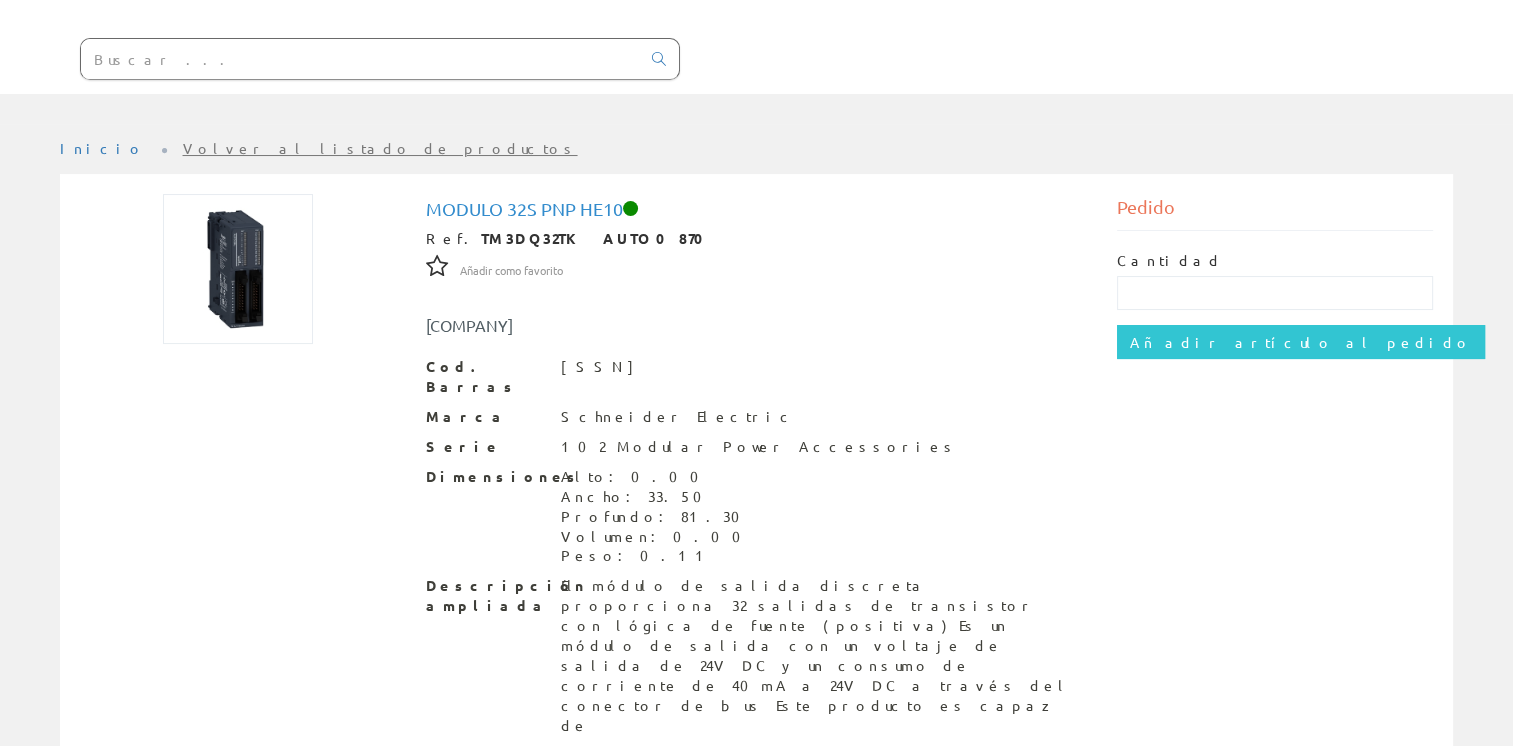 scroll, scrollTop: 261, scrollLeft: 0, axis: vertical 